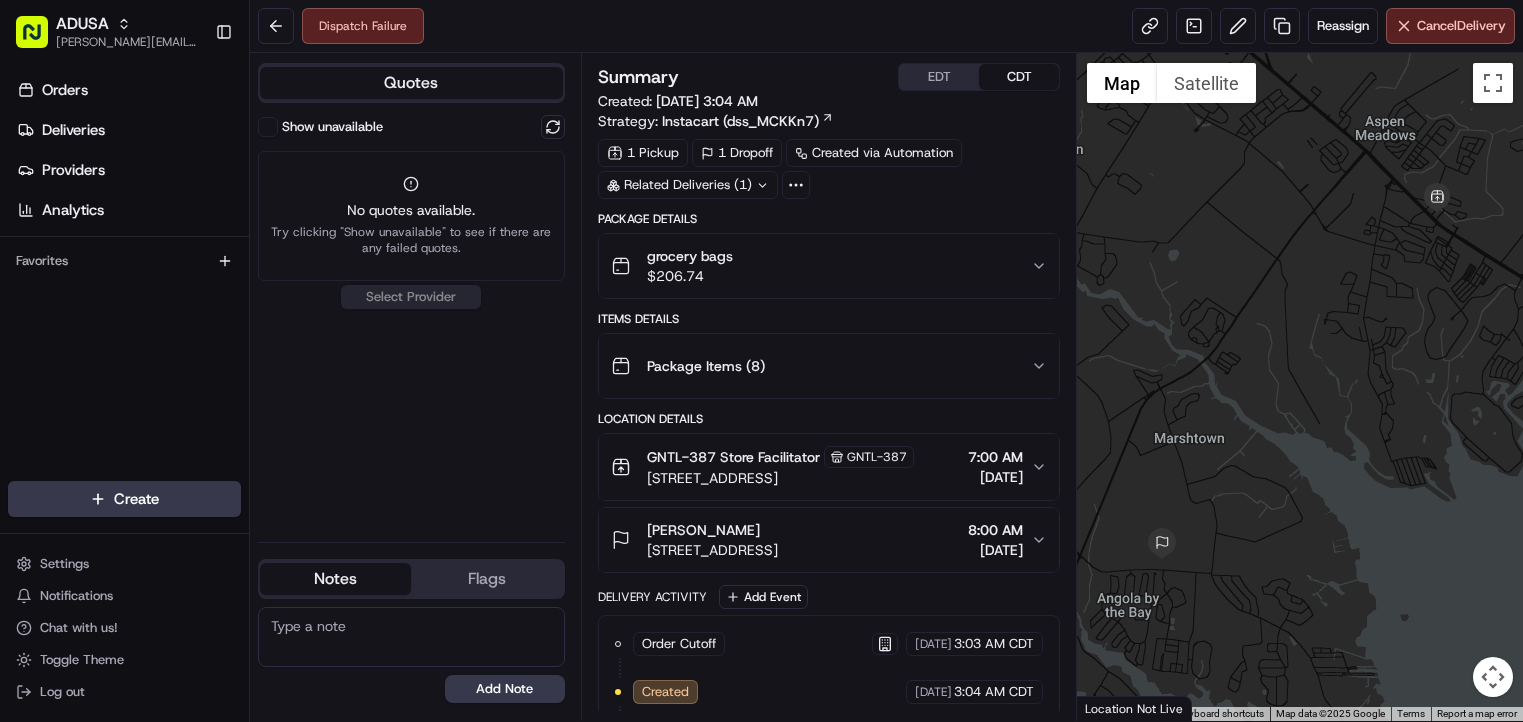scroll, scrollTop: 0, scrollLeft: 0, axis: both 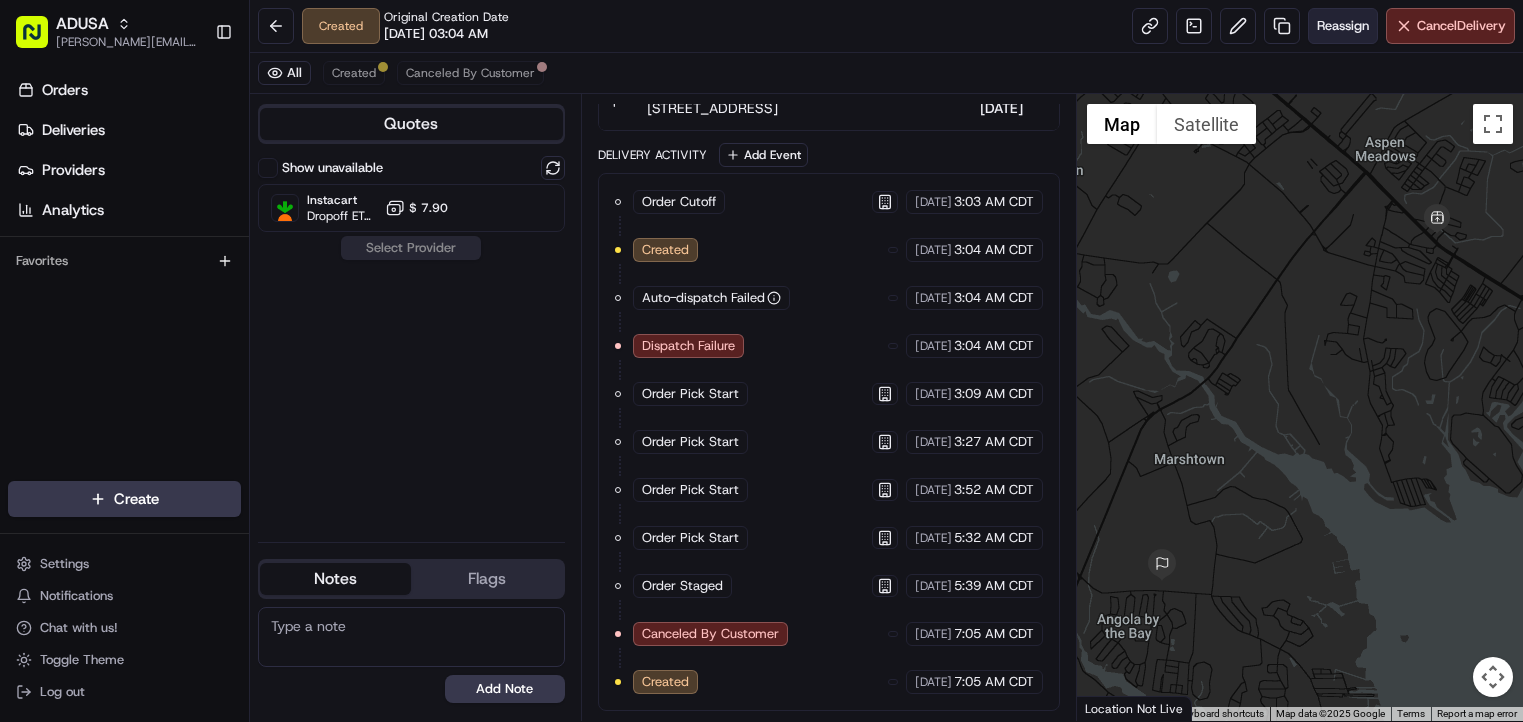 click on "Reassign" at bounding box center (1343, 26) 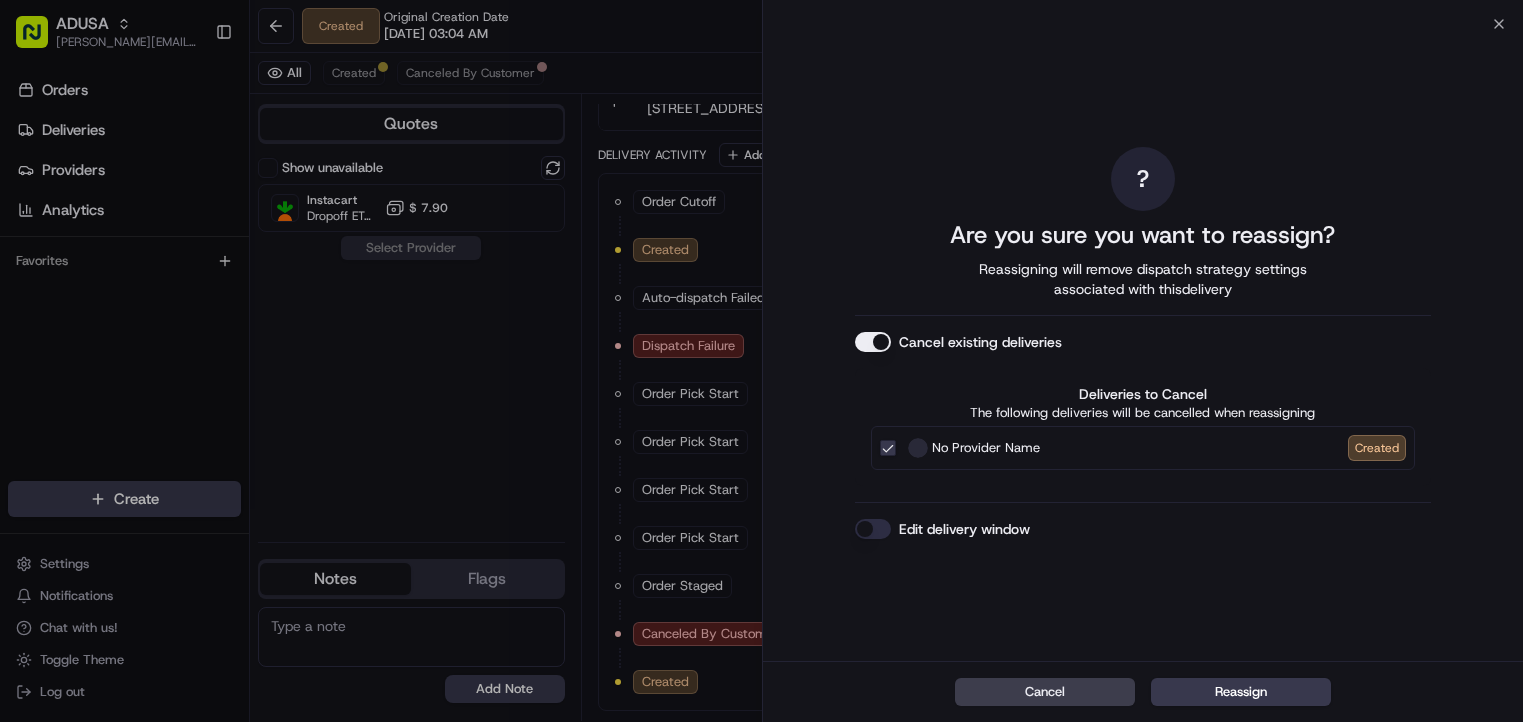 click on "? Are you sure you want to reassign? Reassigning will remove dispatch strategy settings associated with this  delivery Cancel existing deliveries Deliveries to Cancel The following deliveries will be cancelled when reassigning No Provider Name Created Edit delivery window" at bounding box center (1143, 342) 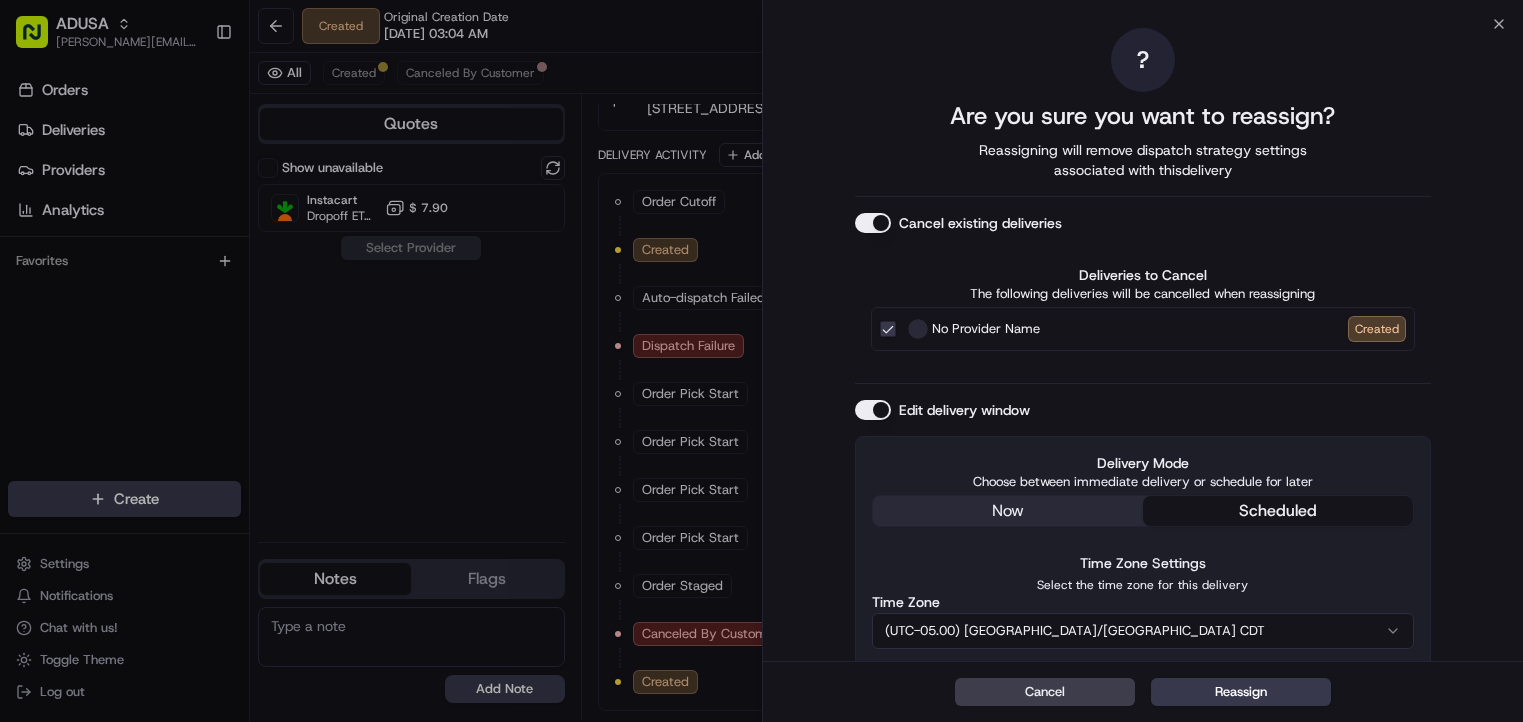 click on "(UTC-05.00) America/Chicago CDT" at bounding box center [1143, 631] 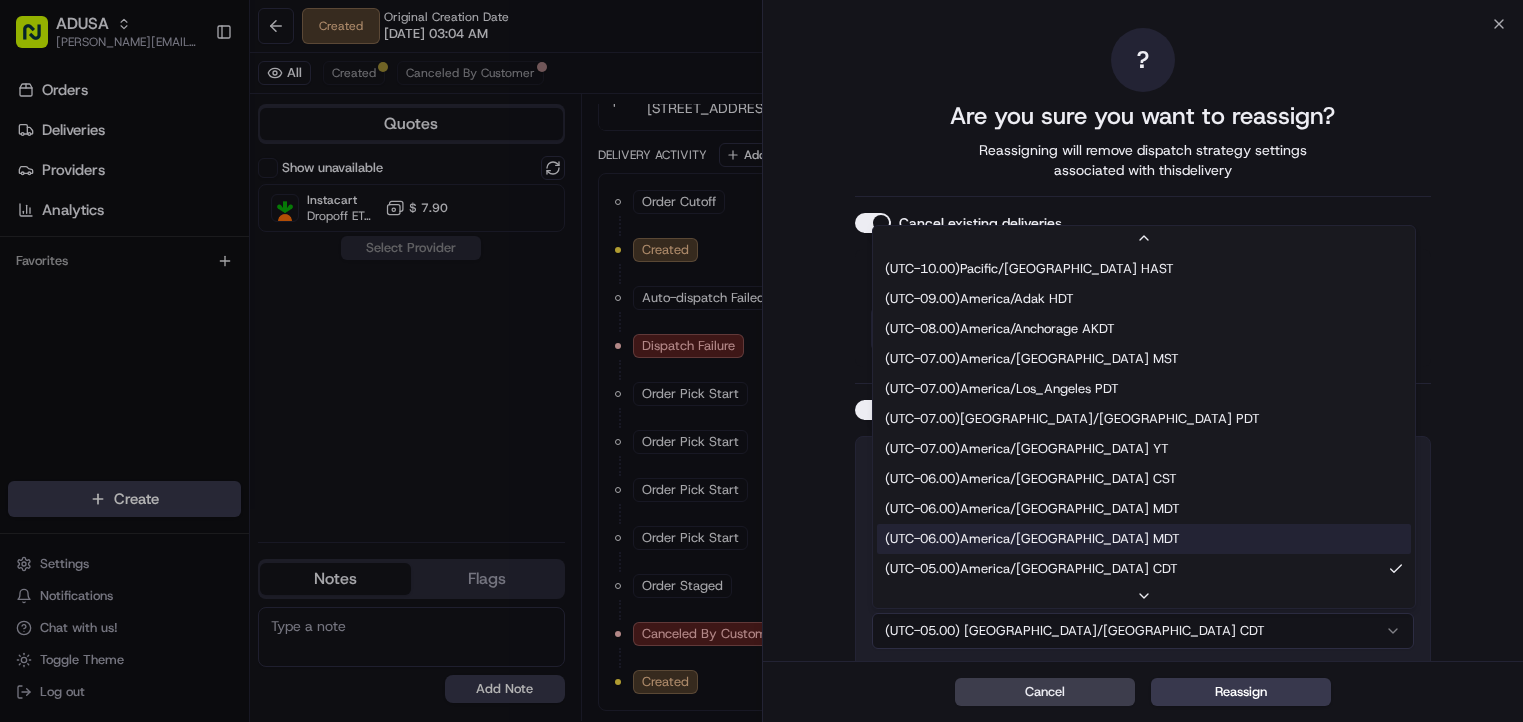 scroll, scrollTop: 60, scrollLeft: 0, axis: vertical 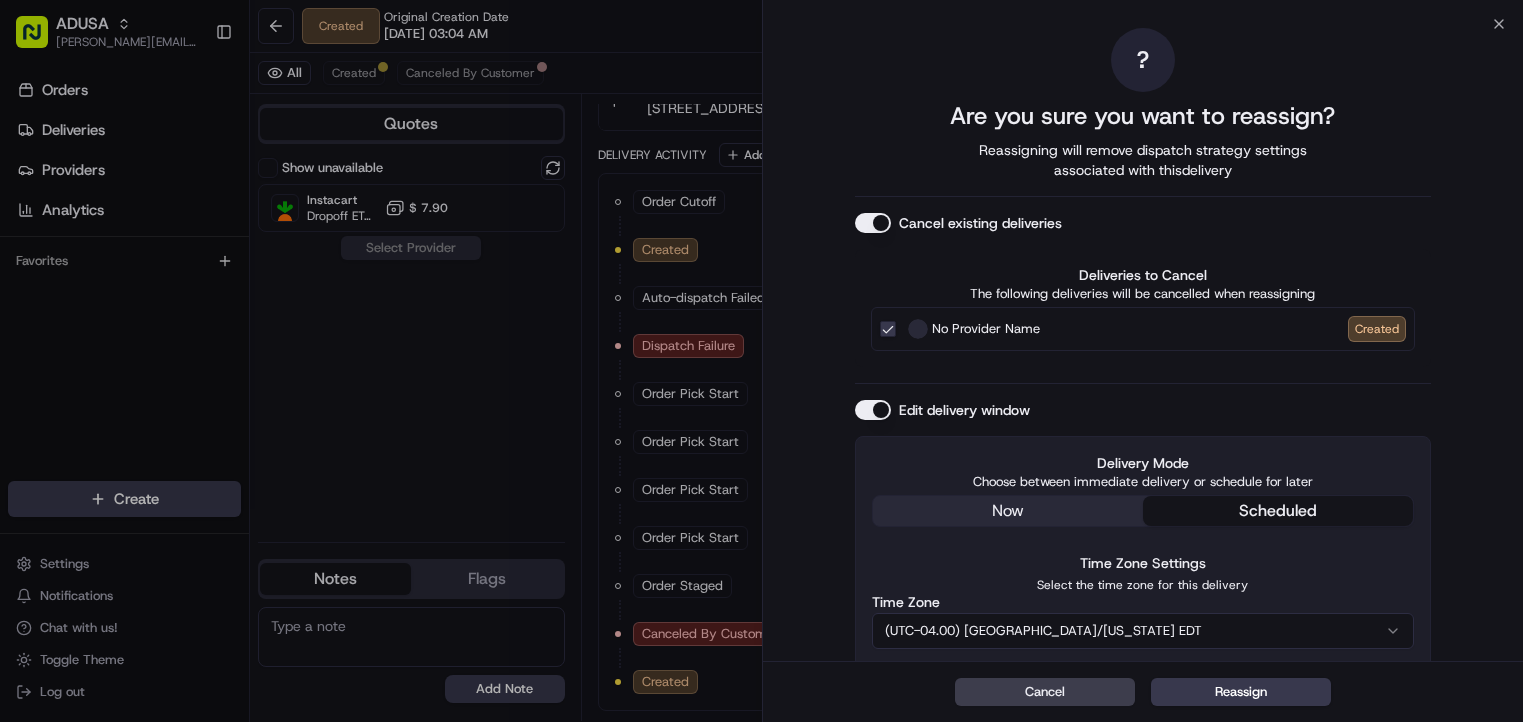 click on "scheduled" at bounding box center [1278, 511] 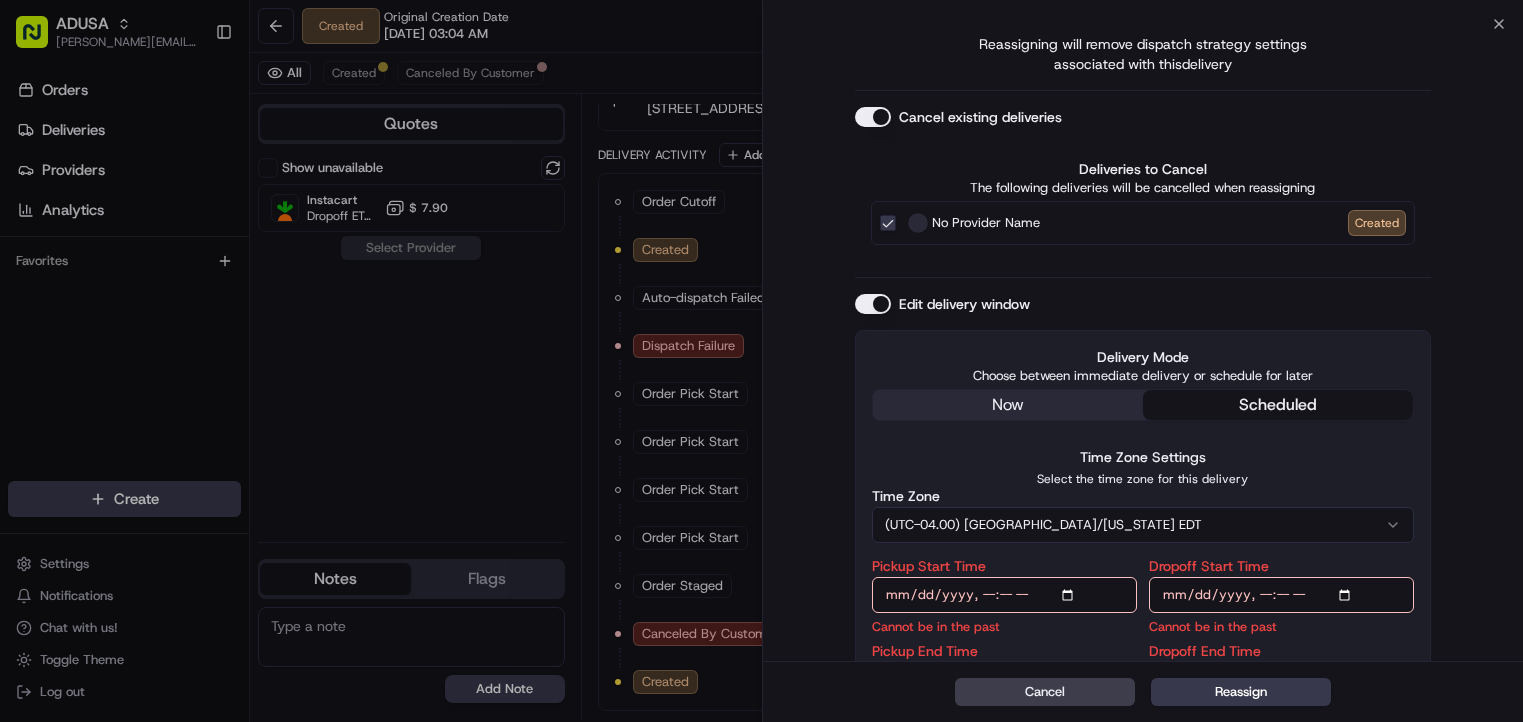 scroll, scrollTop: 187, scrollLeft: 0, axis: vertical 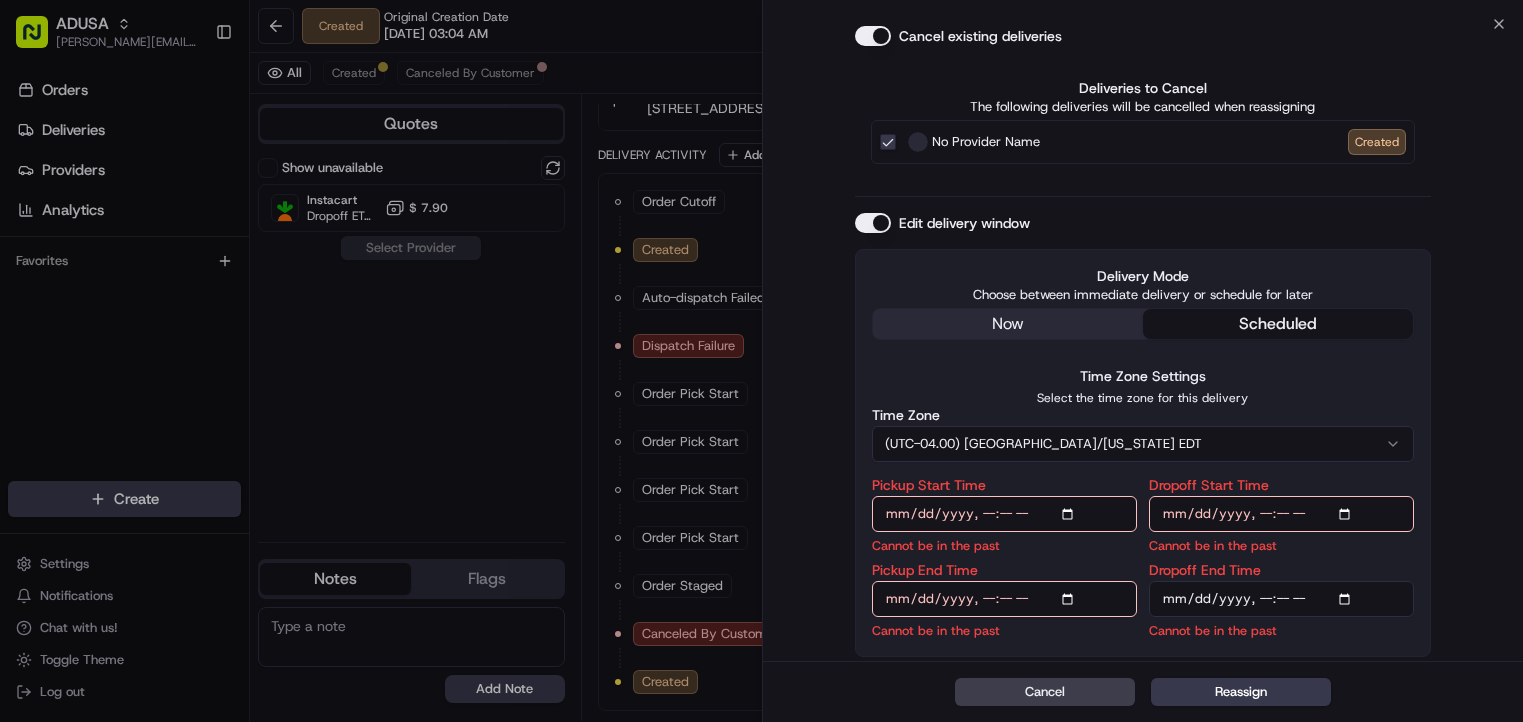 click on "Dropoff End Time" at bounding box center [1281, 599] 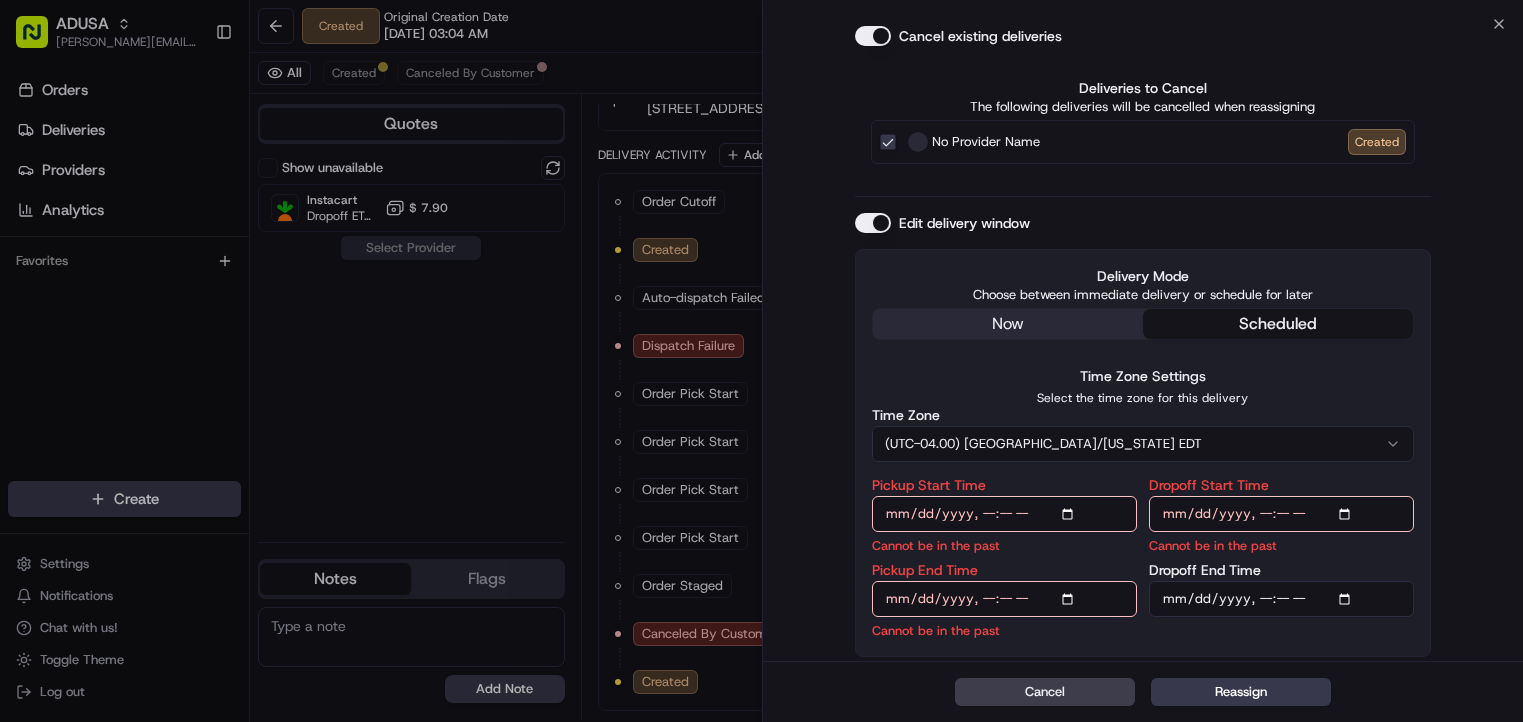 click on "Dropoff Start Time" at bounding box center [1281, 514] 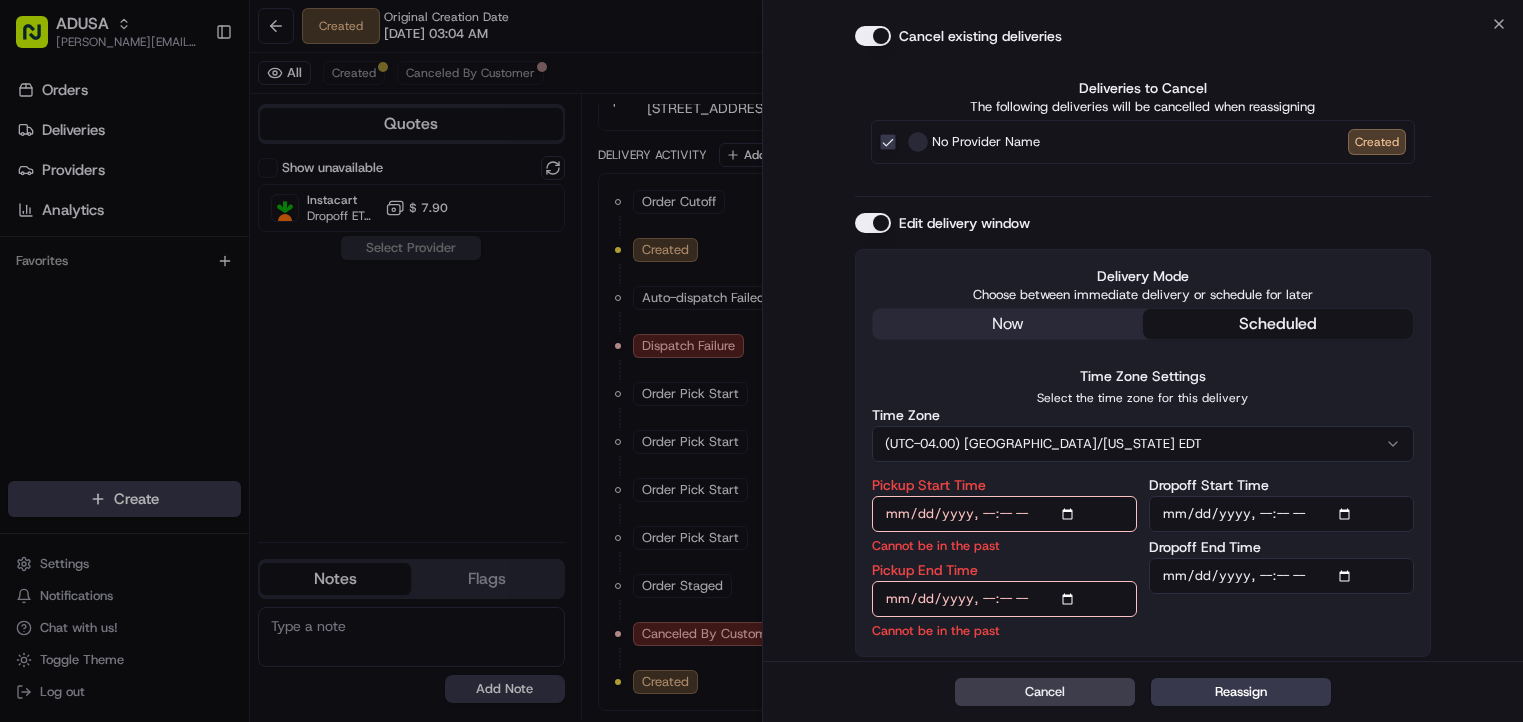 type on "2025-07-12T09:00" 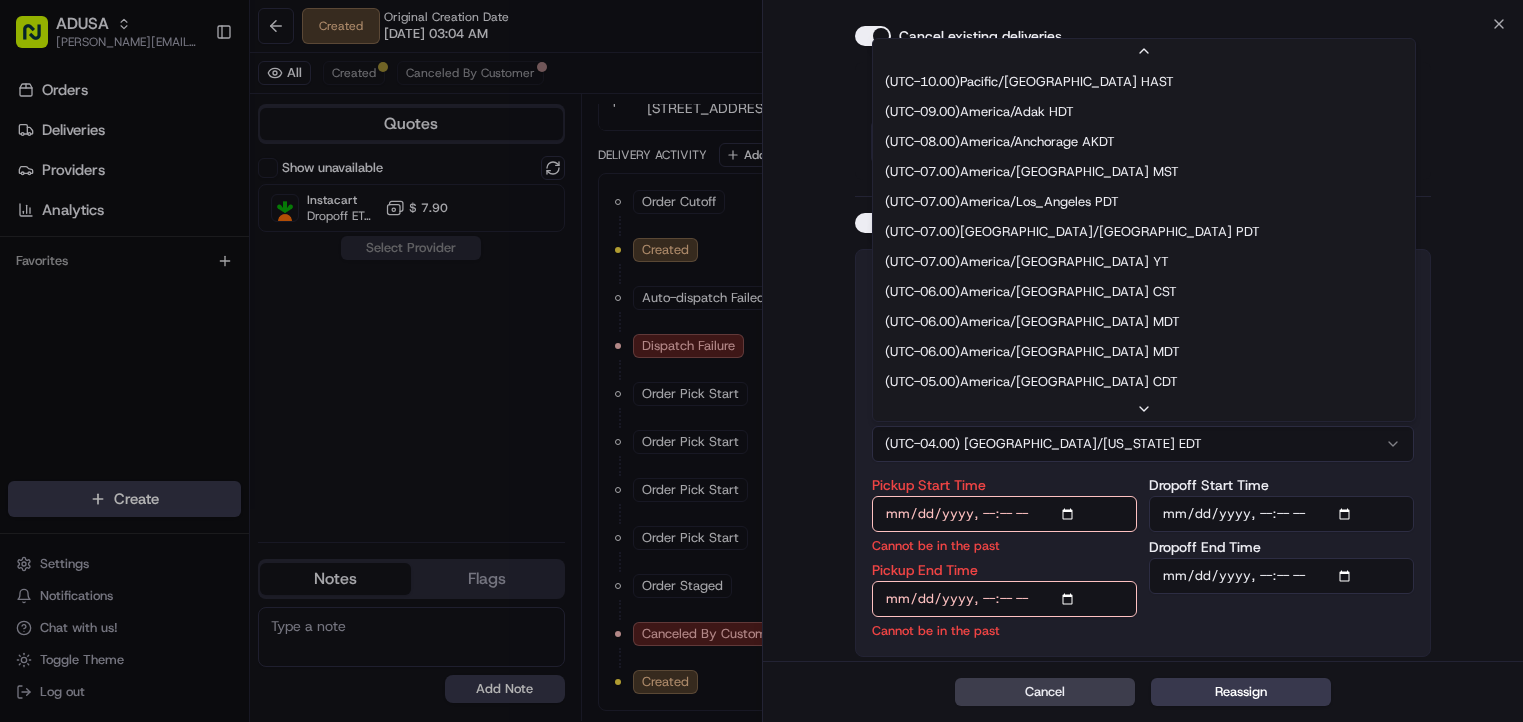 click on "(UTC-04.00) America/New York EDT" at bounding box center (1143, 444) 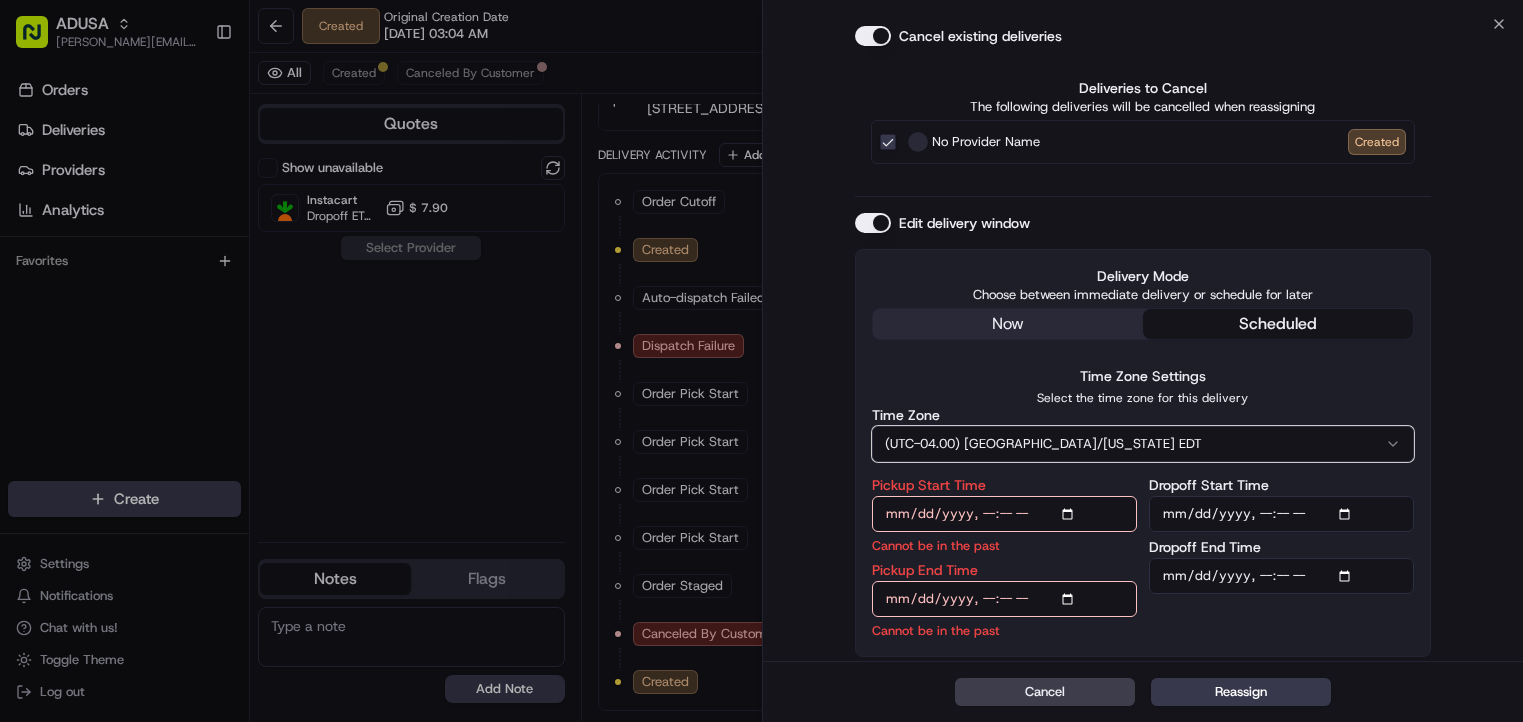 click on "Pickup End Time" at bounding box center [1004, 599] 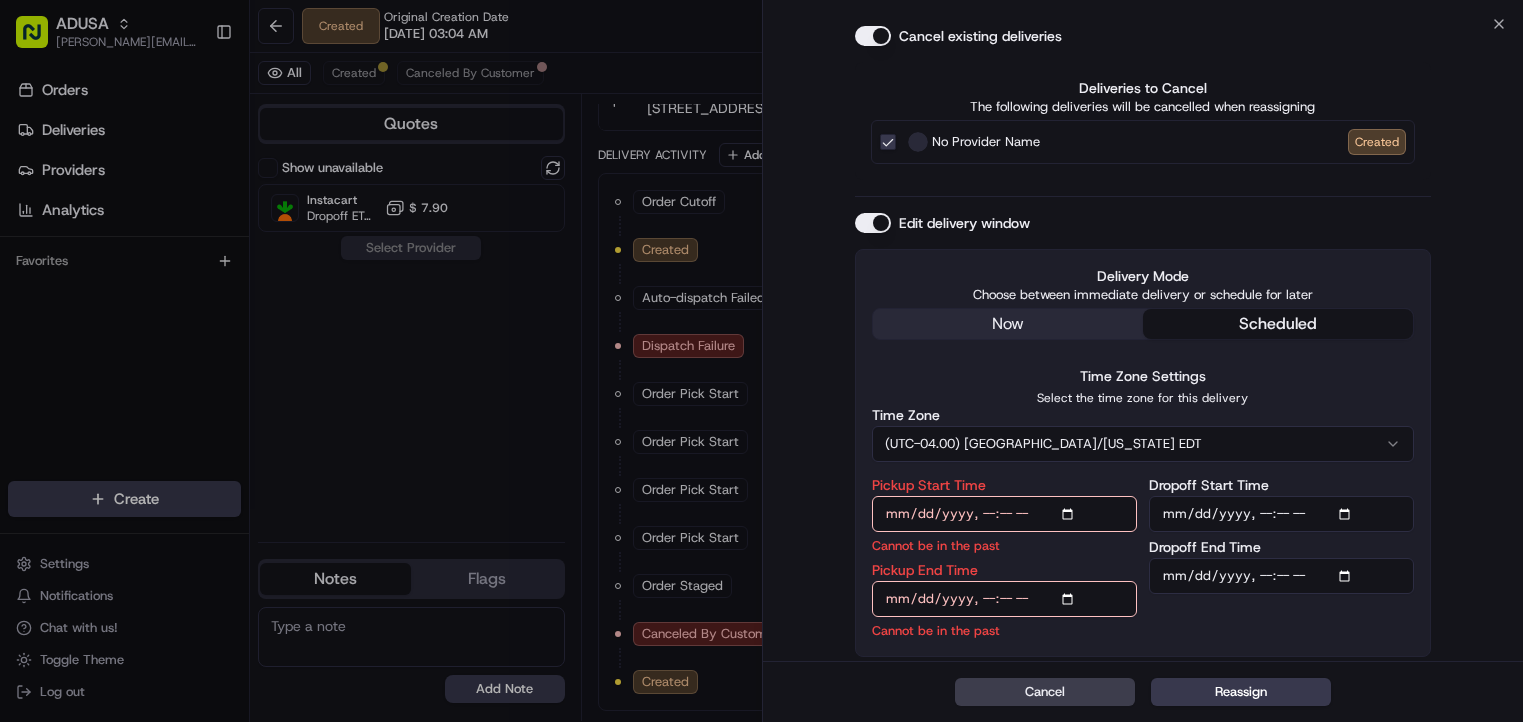 click on "Pickup End Time" at bounding box center (1004, 599) 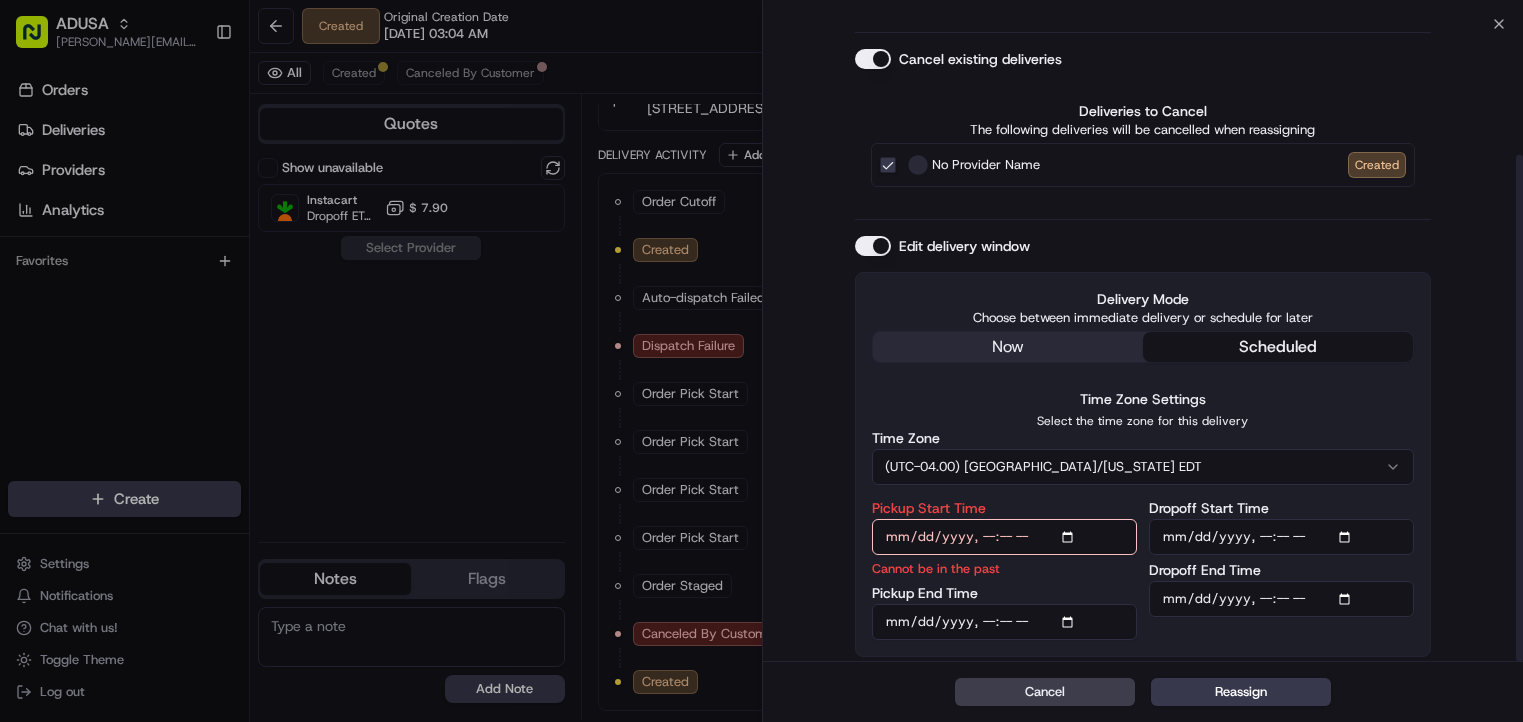 scroll, scrollTop: 164, scrollLeft: 0, axis: vertical 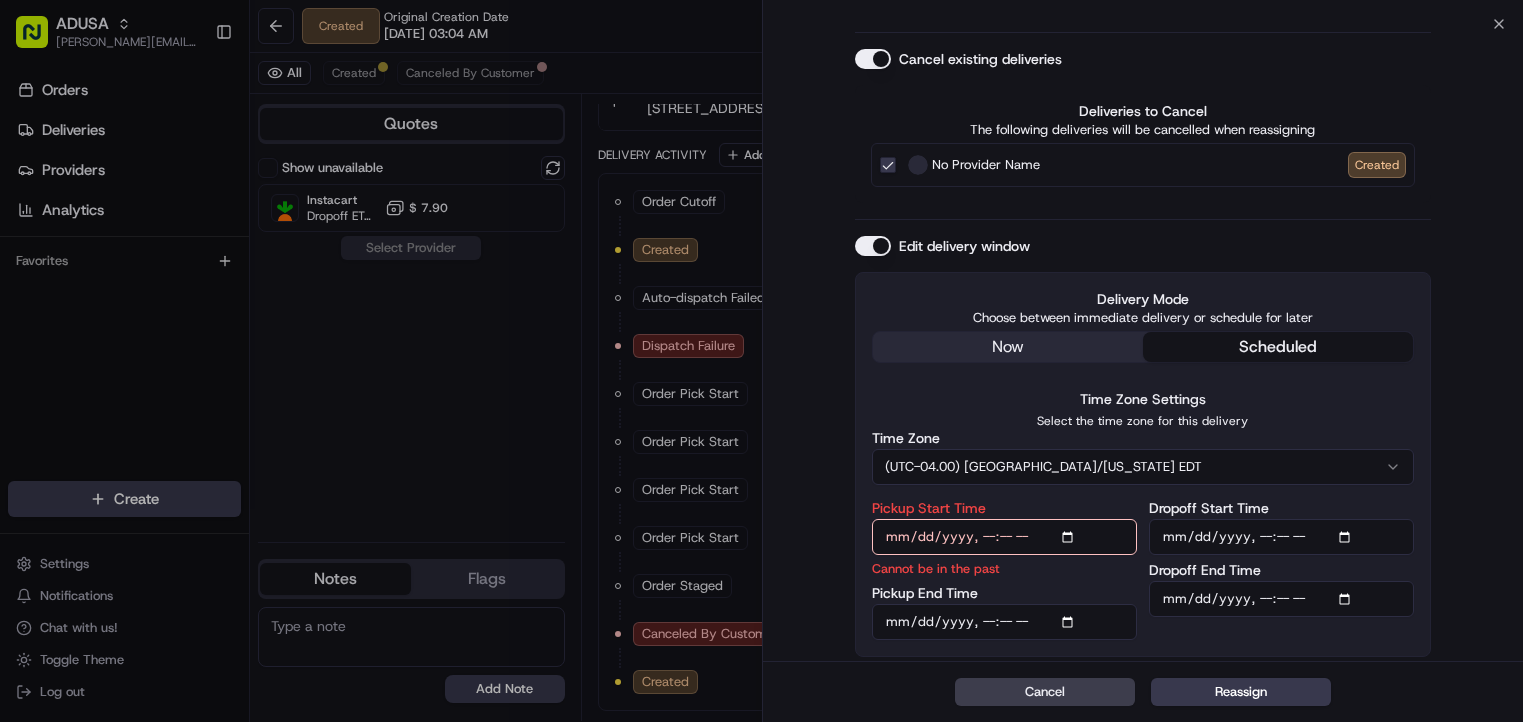 type on "2025-07-12T09:30" 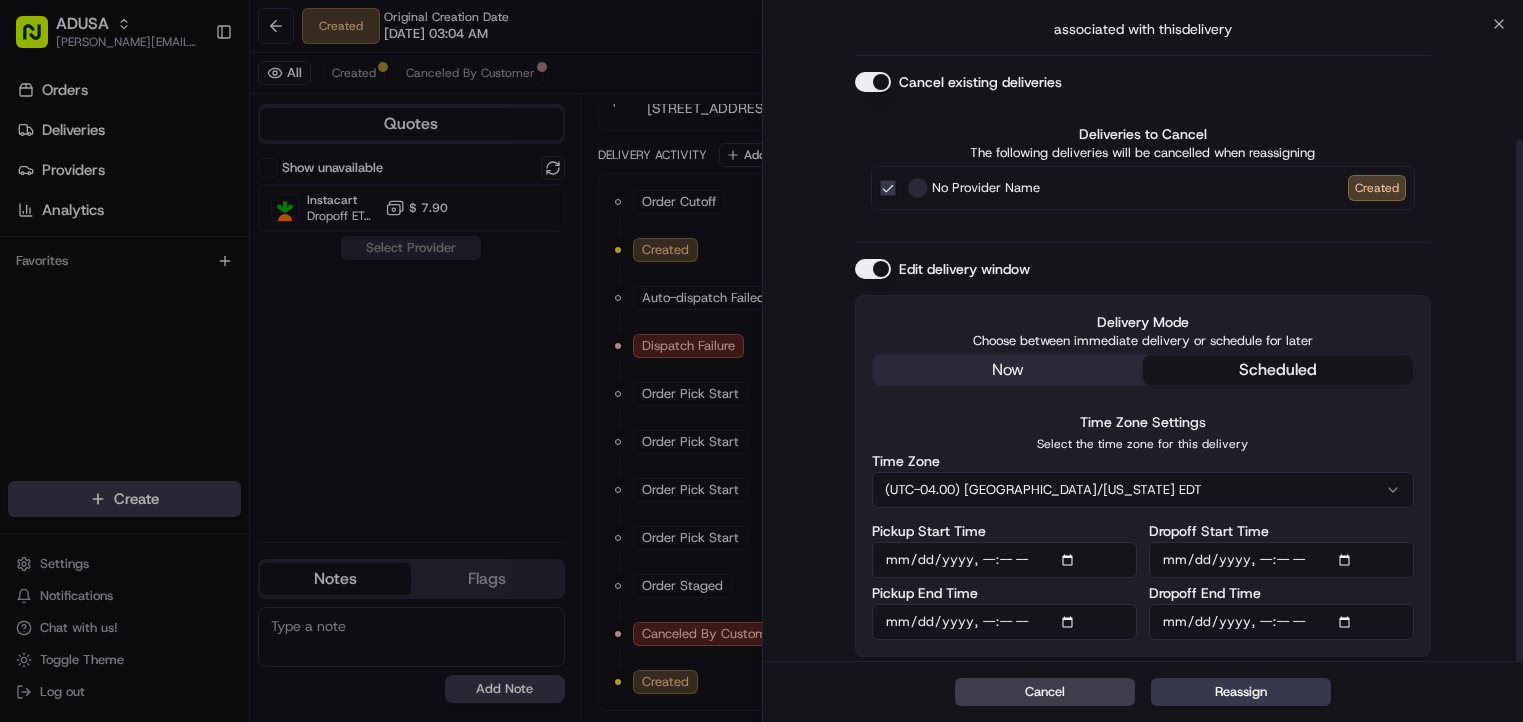 type on "2025-07-12T08:30" 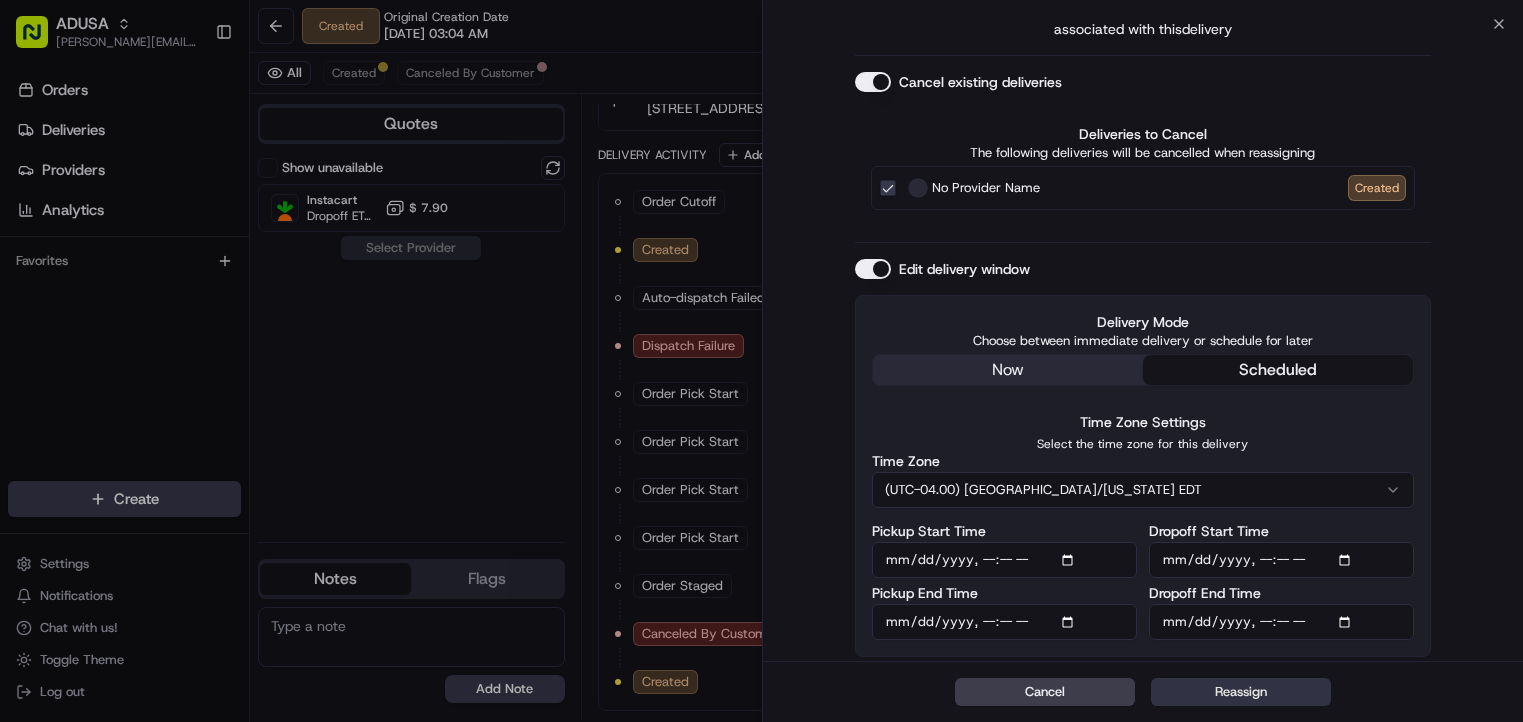 click on "Reassign" at bounding box center (1241, 692) 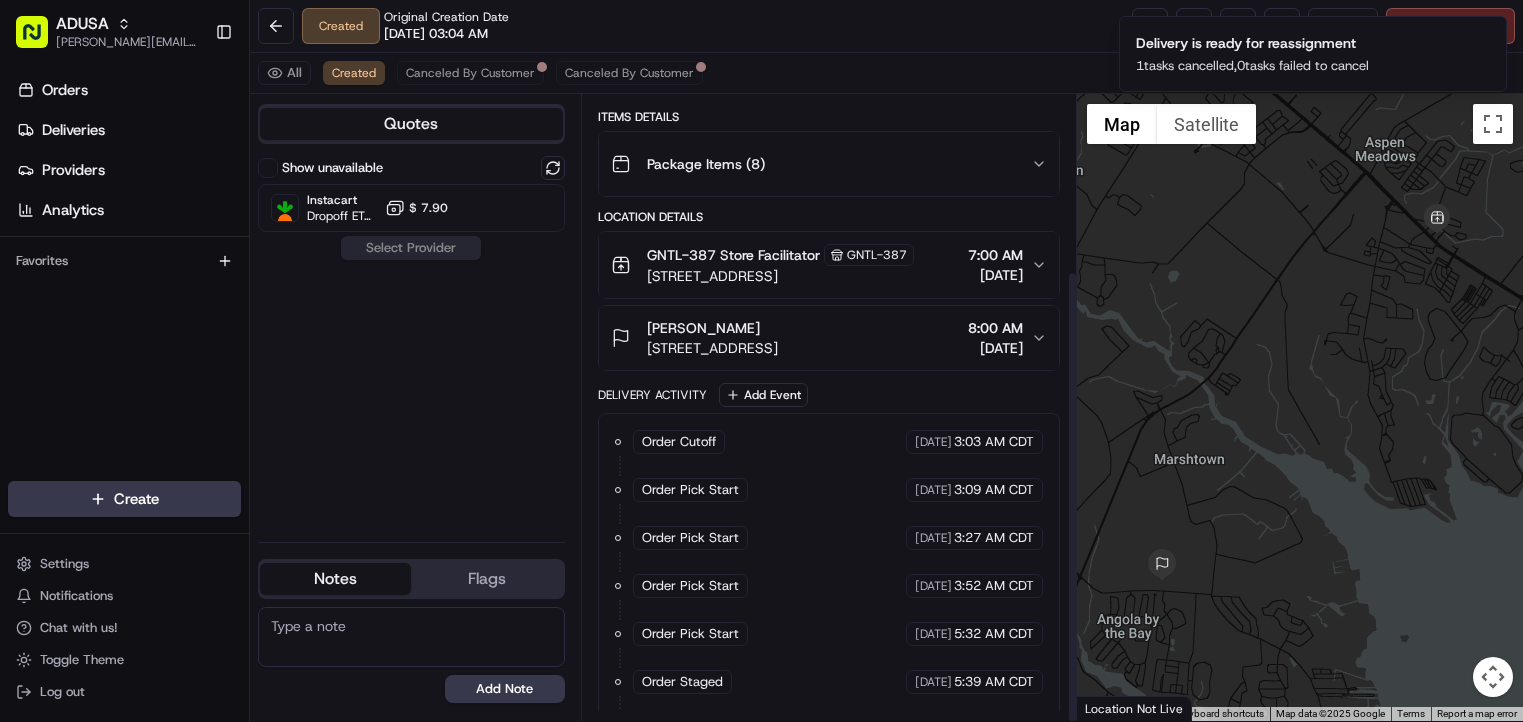 scroll, scrollTop: 291, scrollLeft: 0, axis: vertical 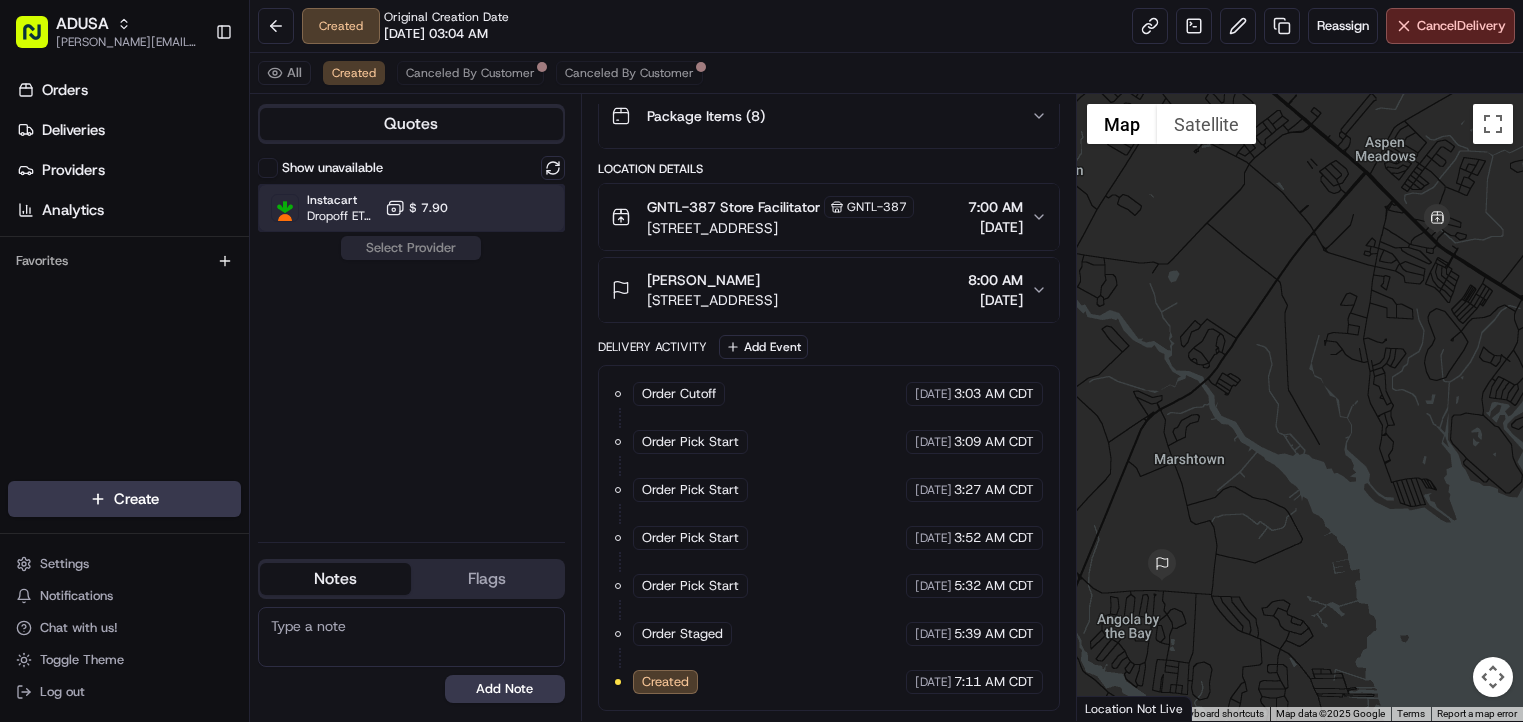 click at bounding box center (504, 208) 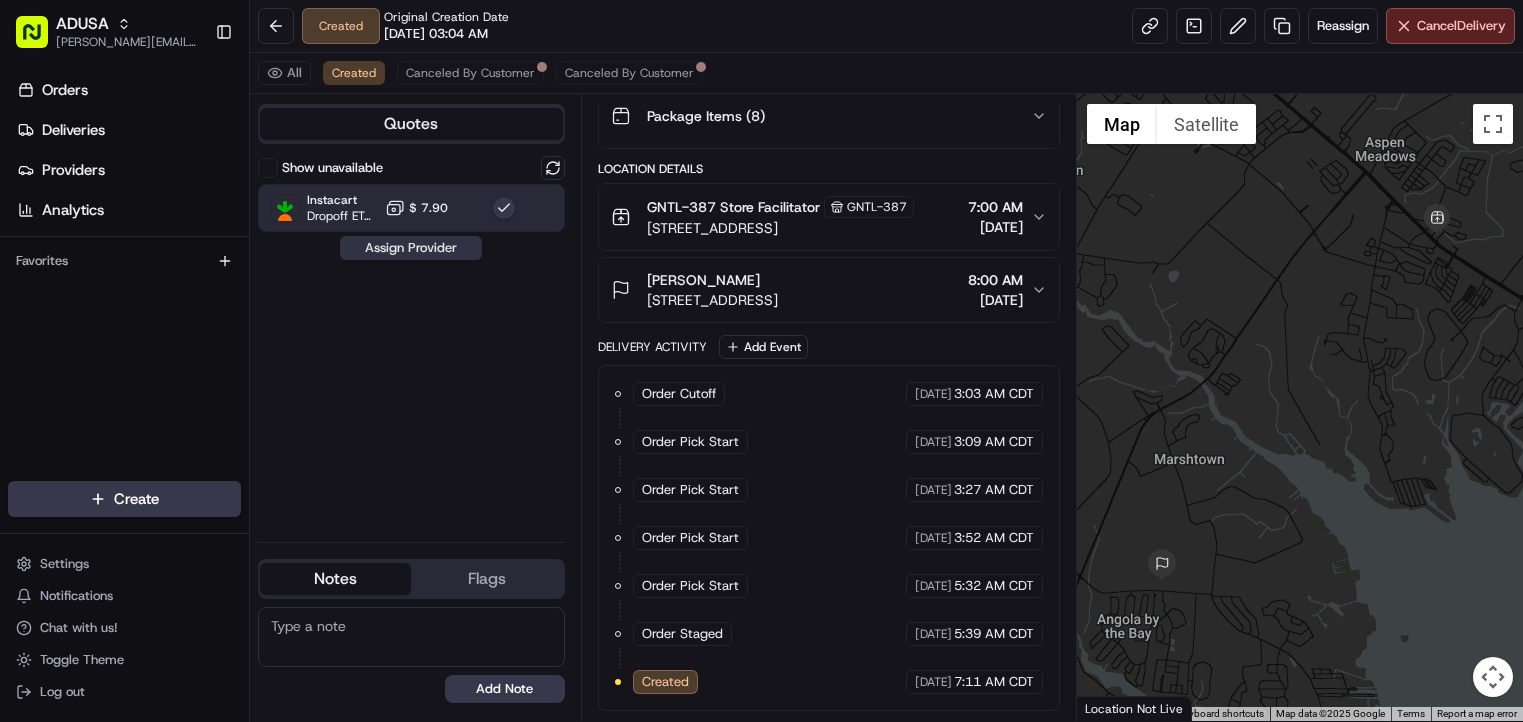 click on "Assign Provider" at bounding box center [411, 248] 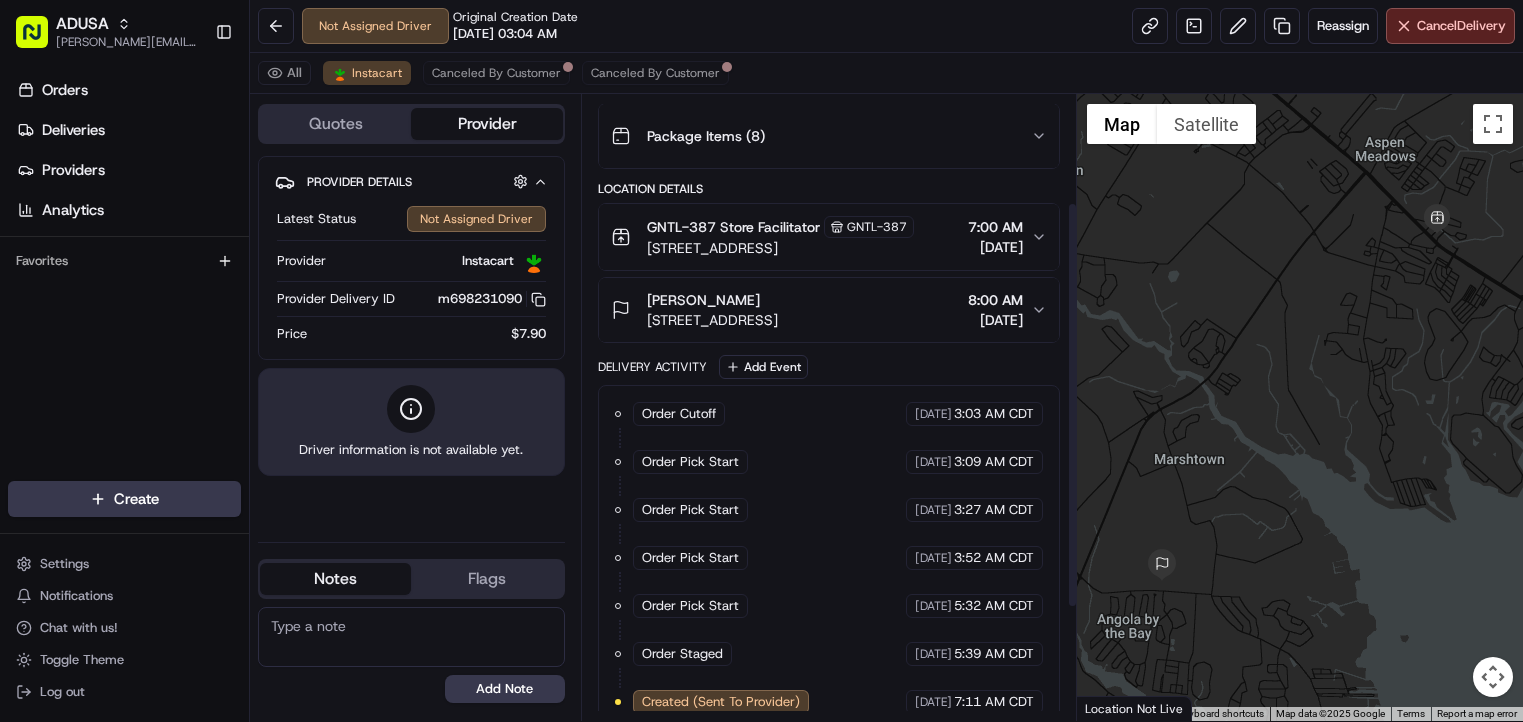 scroll, scrollTop: 339, scrollLeft: 0, axis: vertical 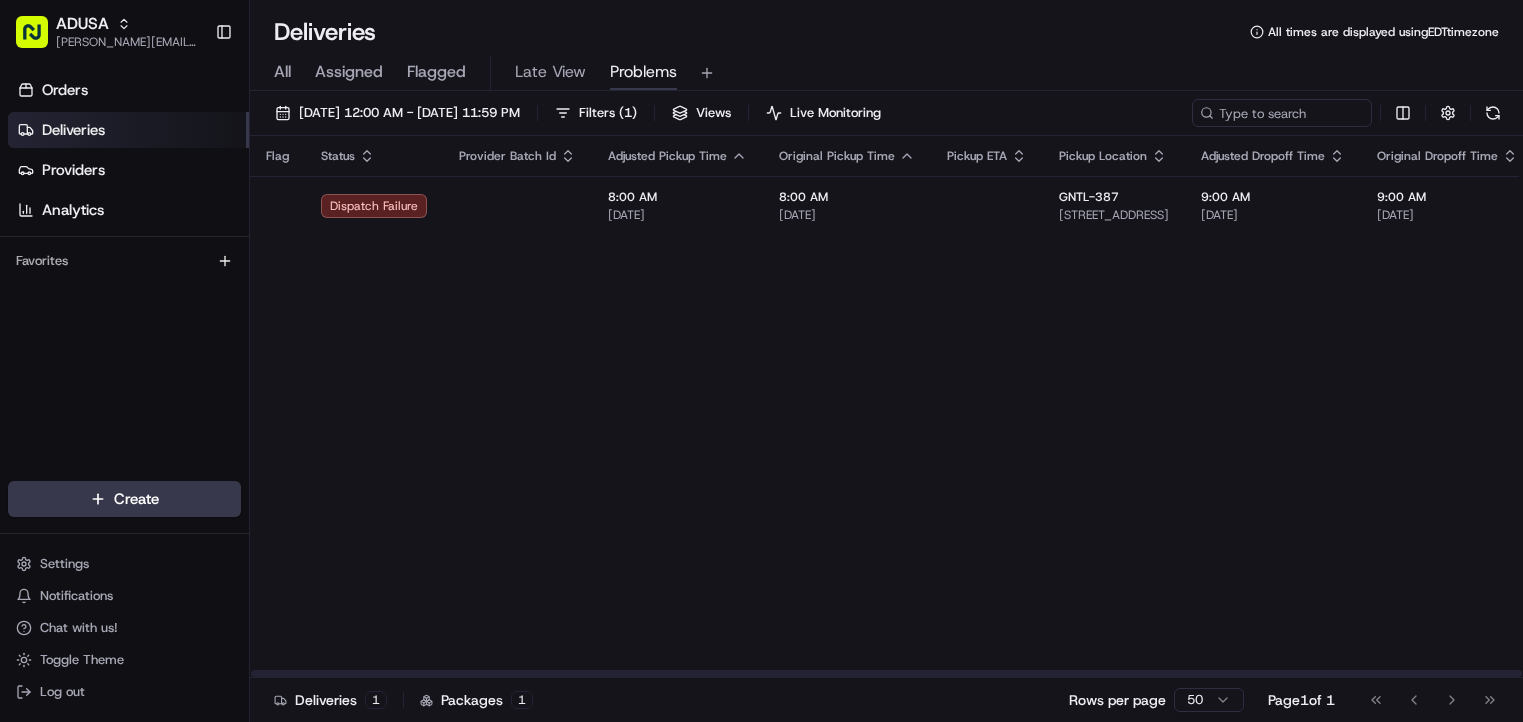 drag, startPoint x: 926, startPoint y: 327, endPoint x: 644, endPoint y: 290, distance: 284.41696 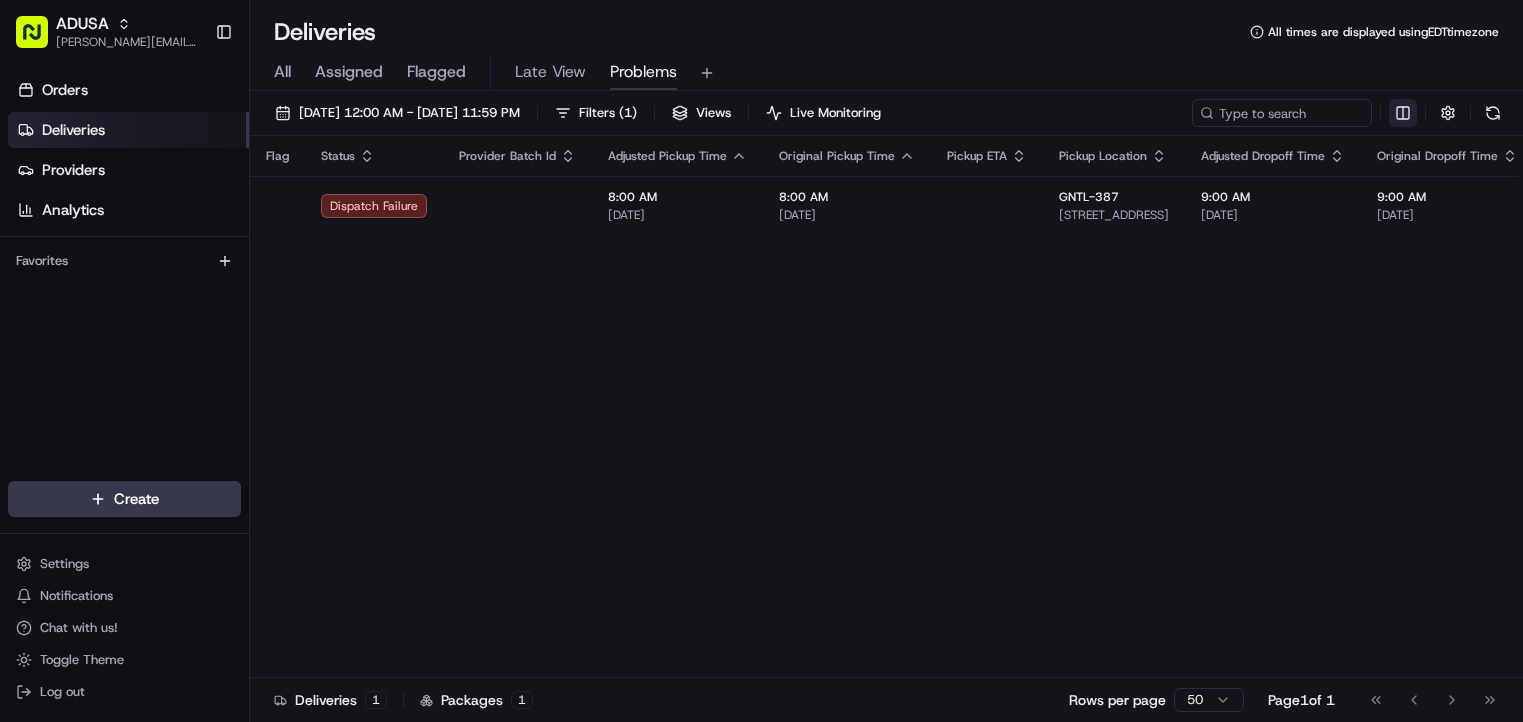 click on "ADUSA james.swiontek@adusa.com Toggle Sidebar Orders Deliveries Providers Analytics Favorites Main Menu Members & Organization Organization Users Roles Preferences Customization Tracking Orchestration Automations Dispatch Strategy Locations Pickup Locations Dropoff Locations Zones Shifts Delivery Windows Billing Billing Refund Requests Integrations Notification Triggers Webhooks API Keys Request Logs Create Settings Notifications Chat with us! Toggle Theme Log out Deliveries All times are displayed using  EDT  timezone All Assigned Flagged Late View Problems 07/12/2025 12:00 AM - 07/12/2025 11:59 PM Filters ( 1 ) Views Live Monitoring Flag Status Provider Batch Id Adjusted Pickup Time Original Pickup Time Pickup ETA Pickup Location Adjusted Dropoff Time Original Dropoff Time Dropoff Location Provider Action Dispatch Failure 8:00 AM 07/12/2025 8:00 AM 07/12/2025 GNTL-387 19312 Lighthouse Plaza, Rehoboth Beach, DE 19971, US 9:00 AM 07/12/2025 9:00 AM 07/12/2025 Lynda Becker Assign Provider 1 1 1" at bounding box center (761, 361) 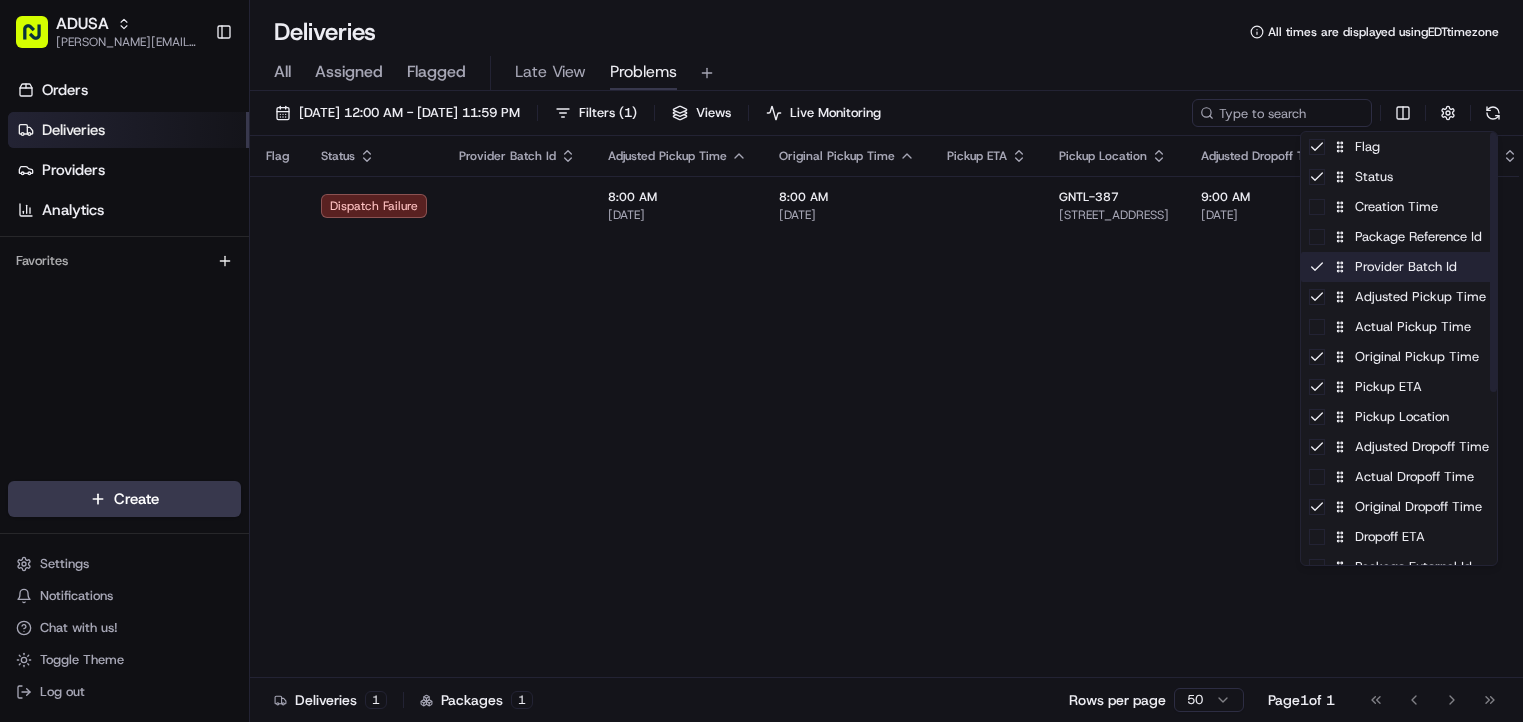 click 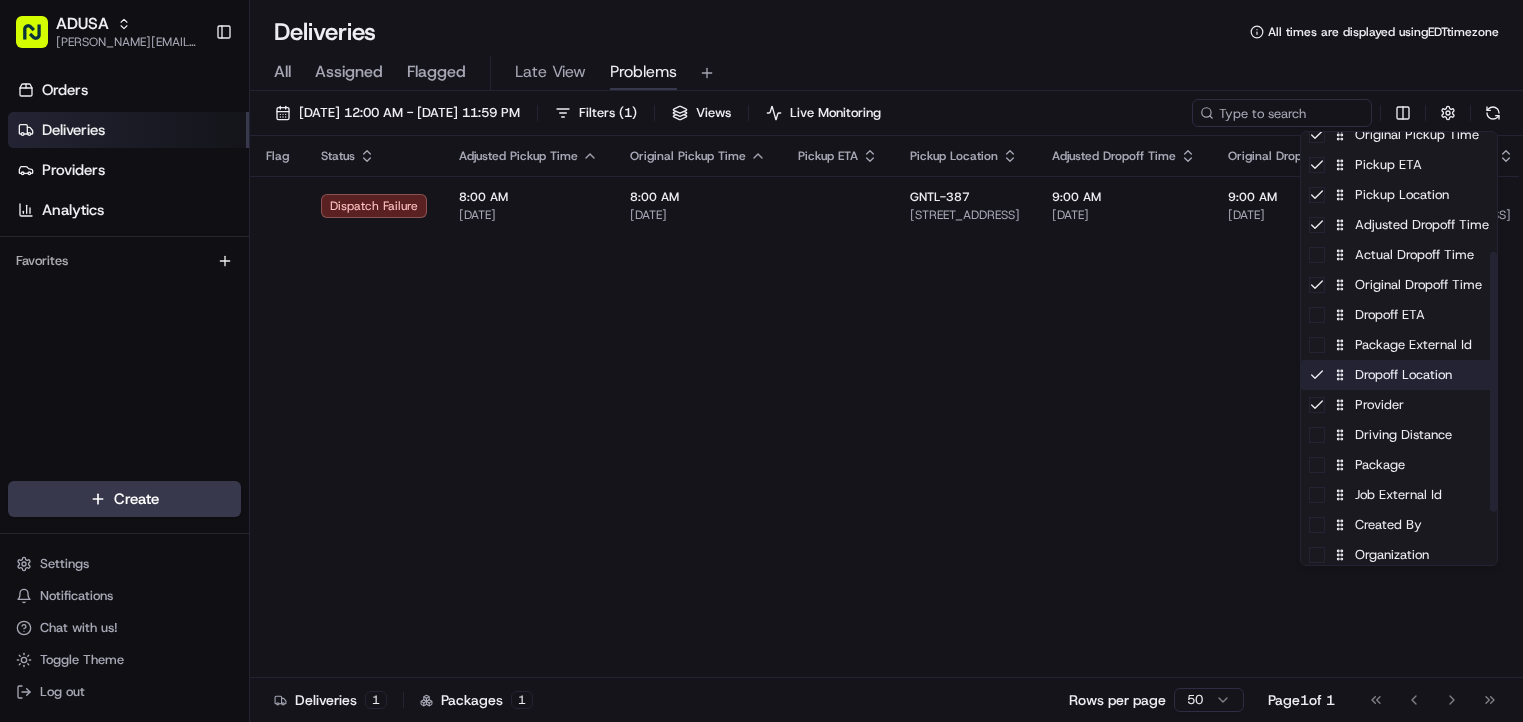 scroll, scrollTop: 287, scrollLeft: 0, axis: vertical 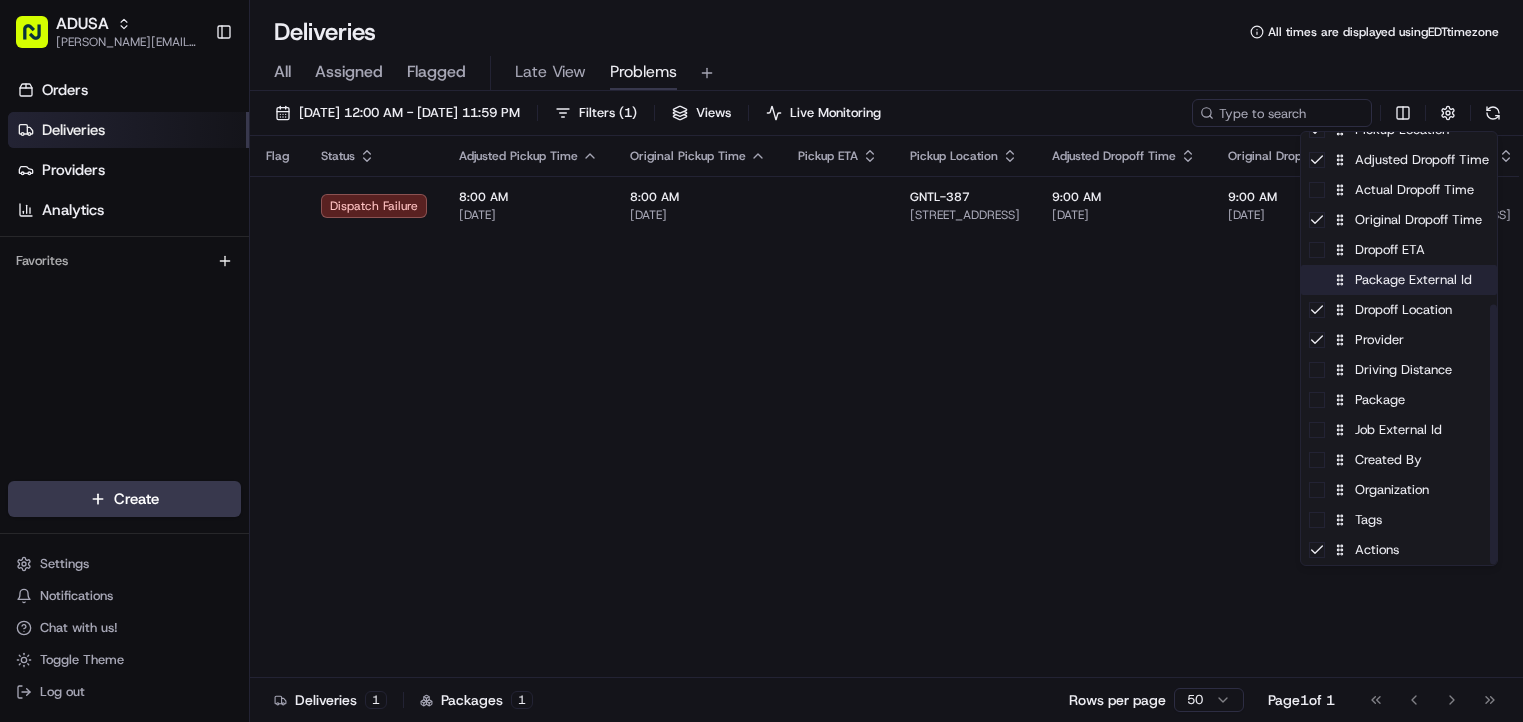 click at bounding box center (1317, 280) 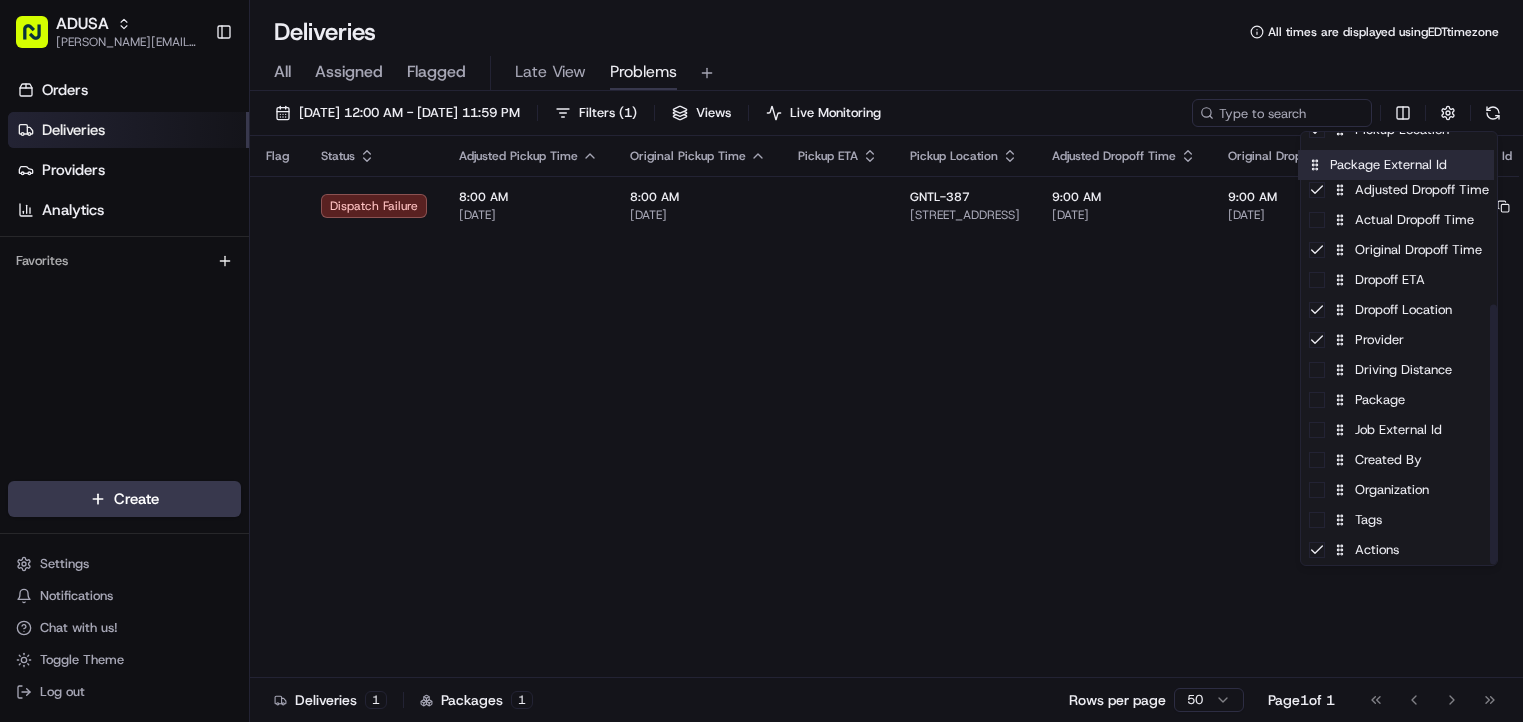 drag, startPoint x: 1378, startPoint y: 286, endPoint x: 1373, endPoint y: 161, distance: 125.09996 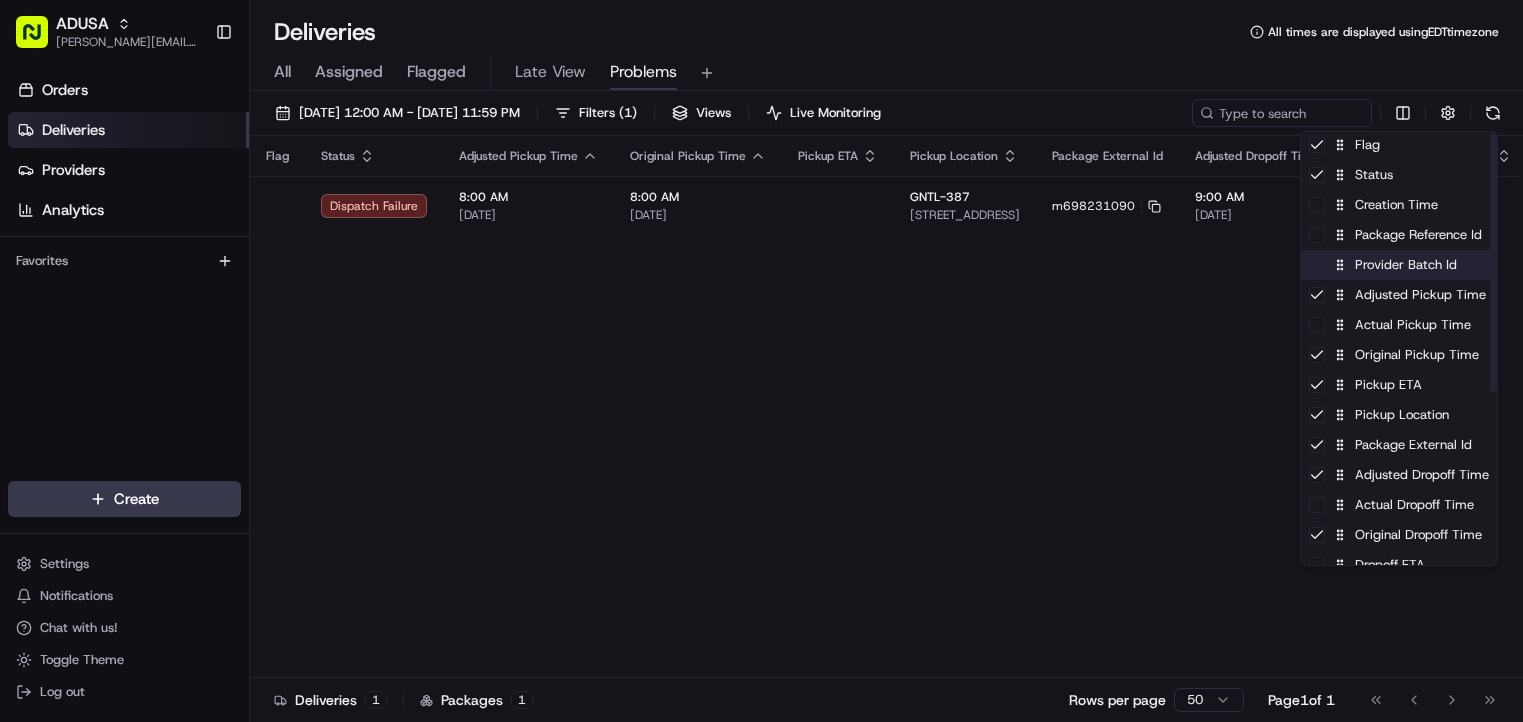 scroll, scrollTop: 0, scrollLeft: 0, axis: both 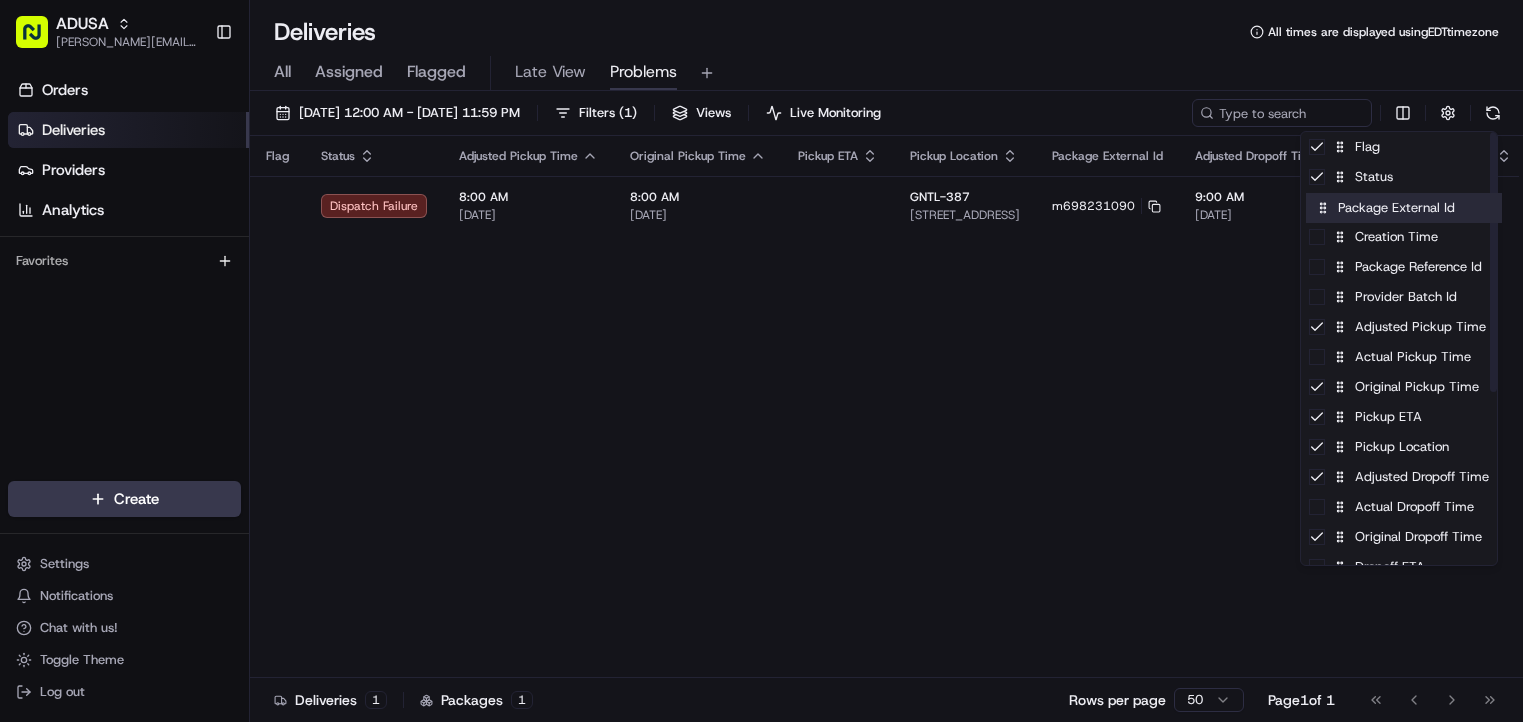 drag, startPoint x: 1377, startPoint y: 452, endPoint x: 1381, endPoint y: 205, distance: 247.03238 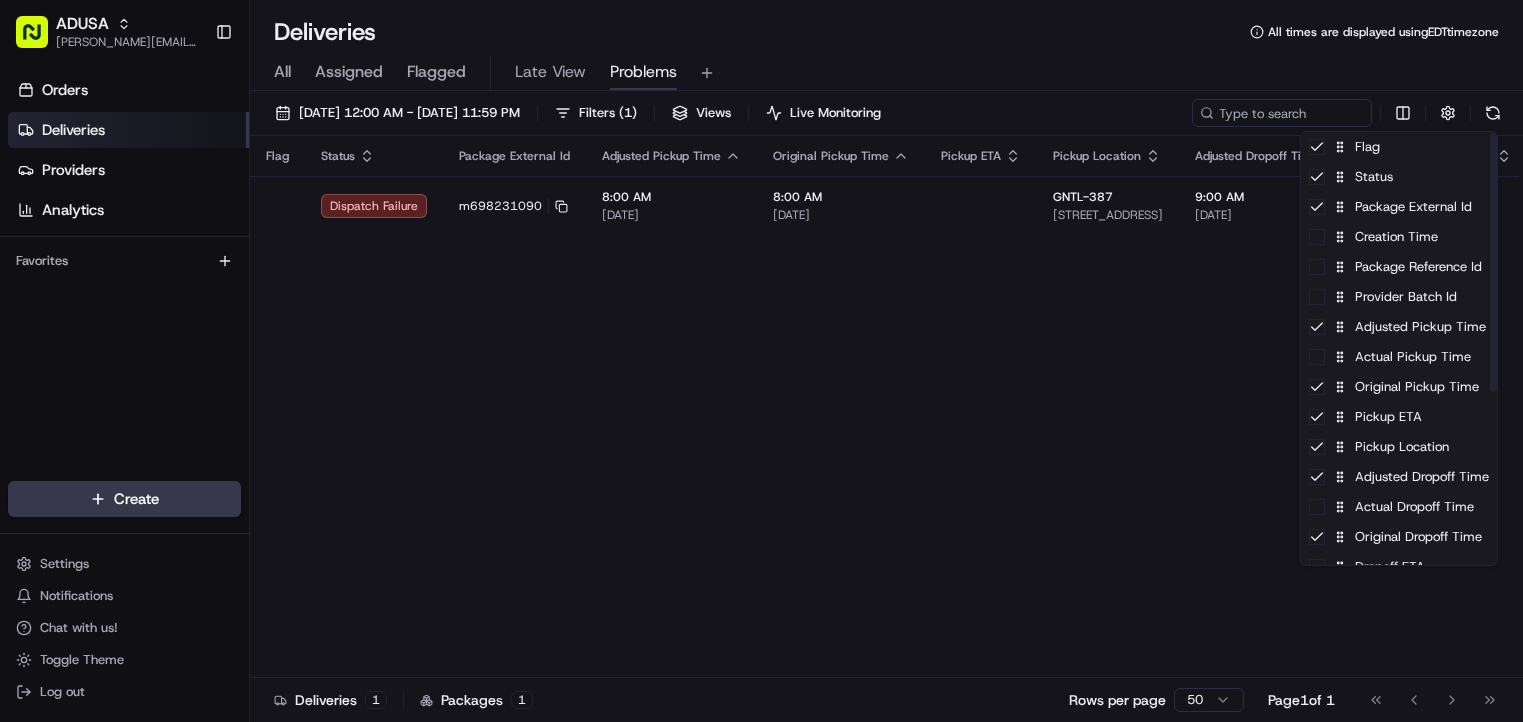 click on "ADUSA james.swiontek@adusa.com Toggle Sidebar Orders Deliveries Providers Analytics Favorites Main Menu Members & Organization Organization Users Roles Preferences Customization Tracking Orchestration Automations Dispatch Strategy Locations Pickup Locations Dropoff Locations Zones Shifts Delivery Windows Billing Billing Refund Requests Integrations Notification Triggers Webhooks API Keys Request Logs Create Settings Notifications Chat with us! Toggle Theme Log out Deliveries All times are displayed using  EDT  timezone All Assigned Flagged Late View Problems 07/12/2025 12:00 AM - 07/12/2025 11:59 PM Filters ( 1 ) Views Live Monitoring Flag Status Package External Id Adjusted Pickup Time Original Pickup Time Pickup ETA Pickup Location Adjusted Dropoff Time Original Dropoff Time Dropoff Location Provider Action Dispatch Failure m698231090 8:00 AM 07/12/2025 8:00 AM 07/12/2025 GNTL-387 19312 Lighthouse Plaza, Rehoboth Beach, DE 19971, US 9:00 AM 07/12/2025 9:00 AM 07/12/2025 Lynda Becker 1 1 50 1" at bounding box center (761, 361) 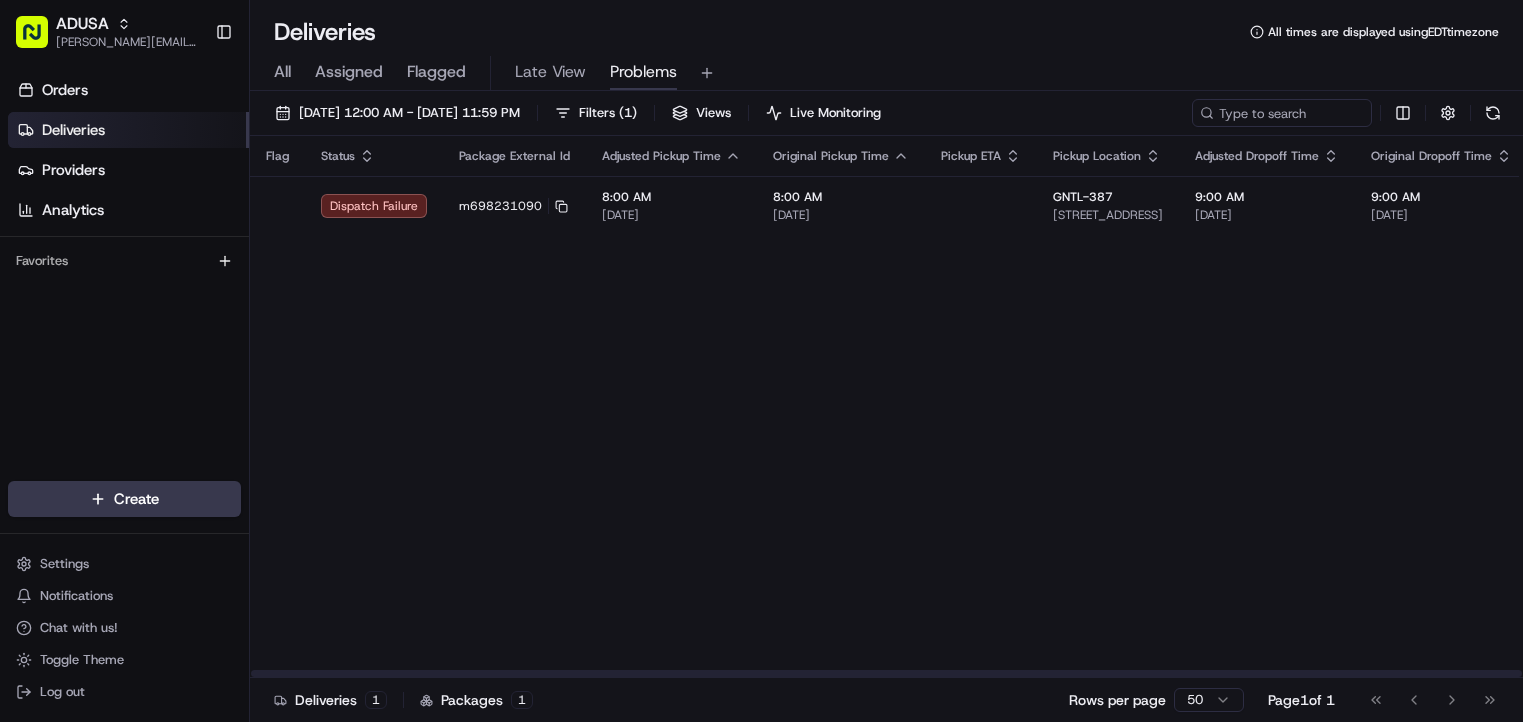 click on "Flag Status Package External Id Adjusted Pickup Time Original Pickup Time Pickup ETA Pickup Location Adjusted Dropoff Time Original Dropoff Time Dropoff Location Provider Action Dispatch Failure m698231090 8:00 AM 07/12/2025 8:00 AM 07/12/2025 GNTL-387 19312 Lighthouse Plaza, Rehoboth Beach, DE 19971, US 9:00 AM 07/12/2025 9:00 AM 07/12/2025 Lynda Becker 23297 Bluewater Way, Lewes, DE 19958, US Assign Provider" at bounding box center (1065, 407) 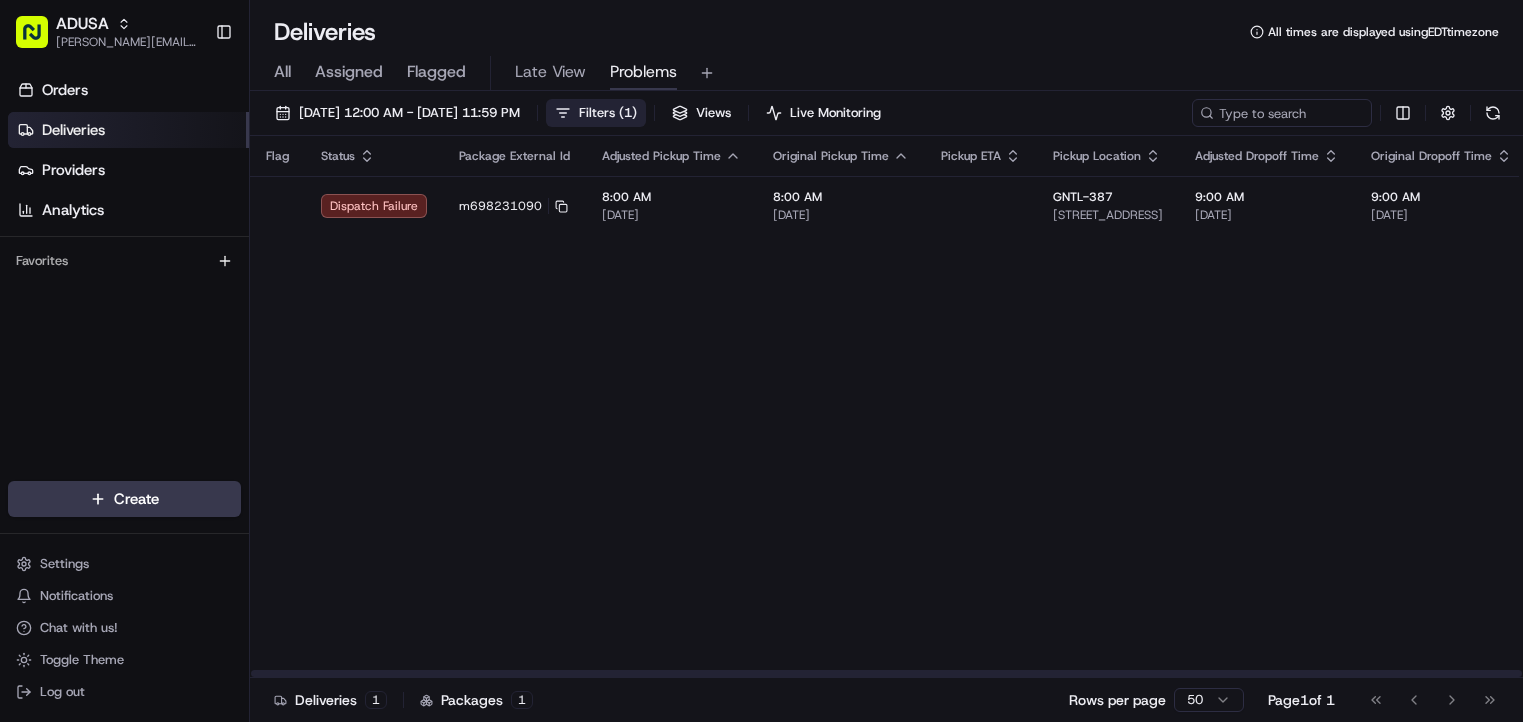 click on "Filters ( 1 )" at bounding box center [608, 113] 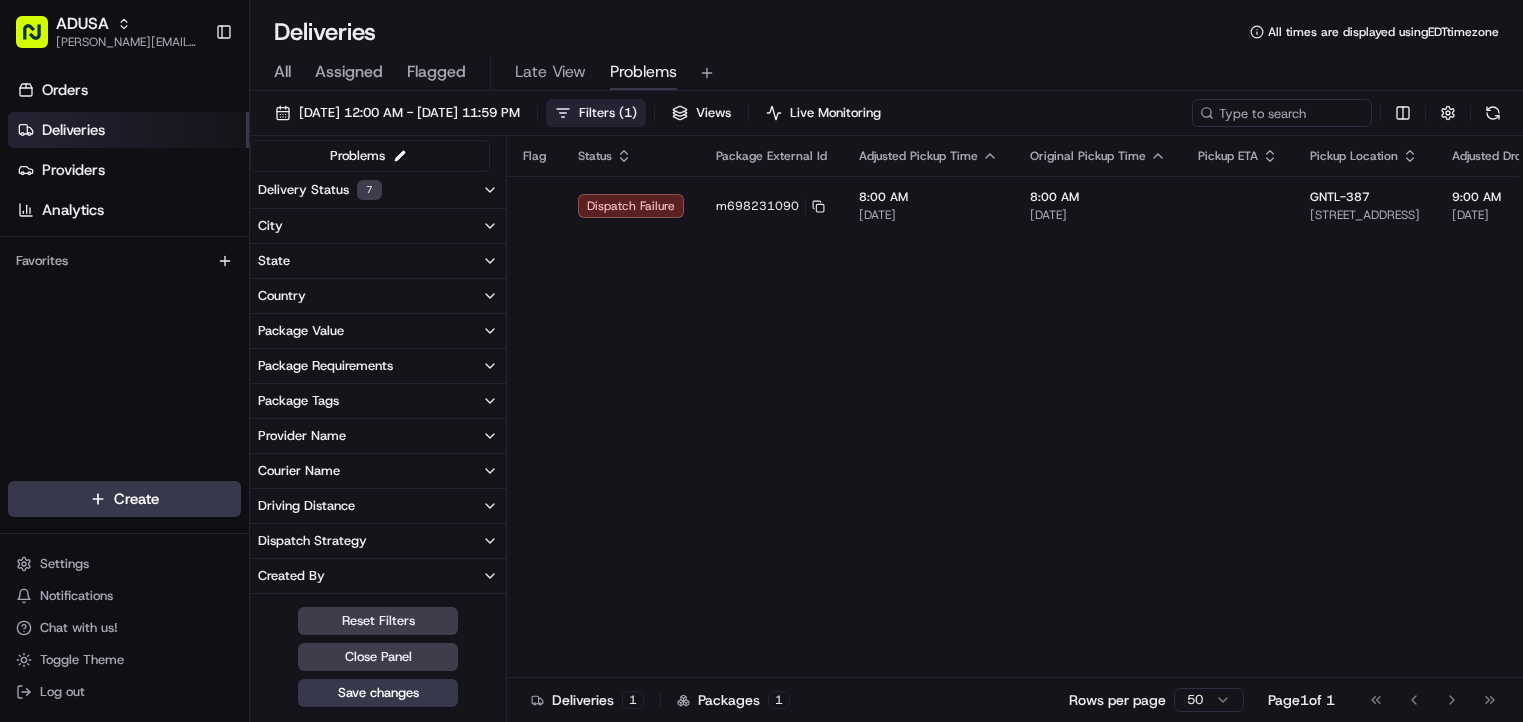 click on "Filters ( 1 )" at bounding box center [608, 113] 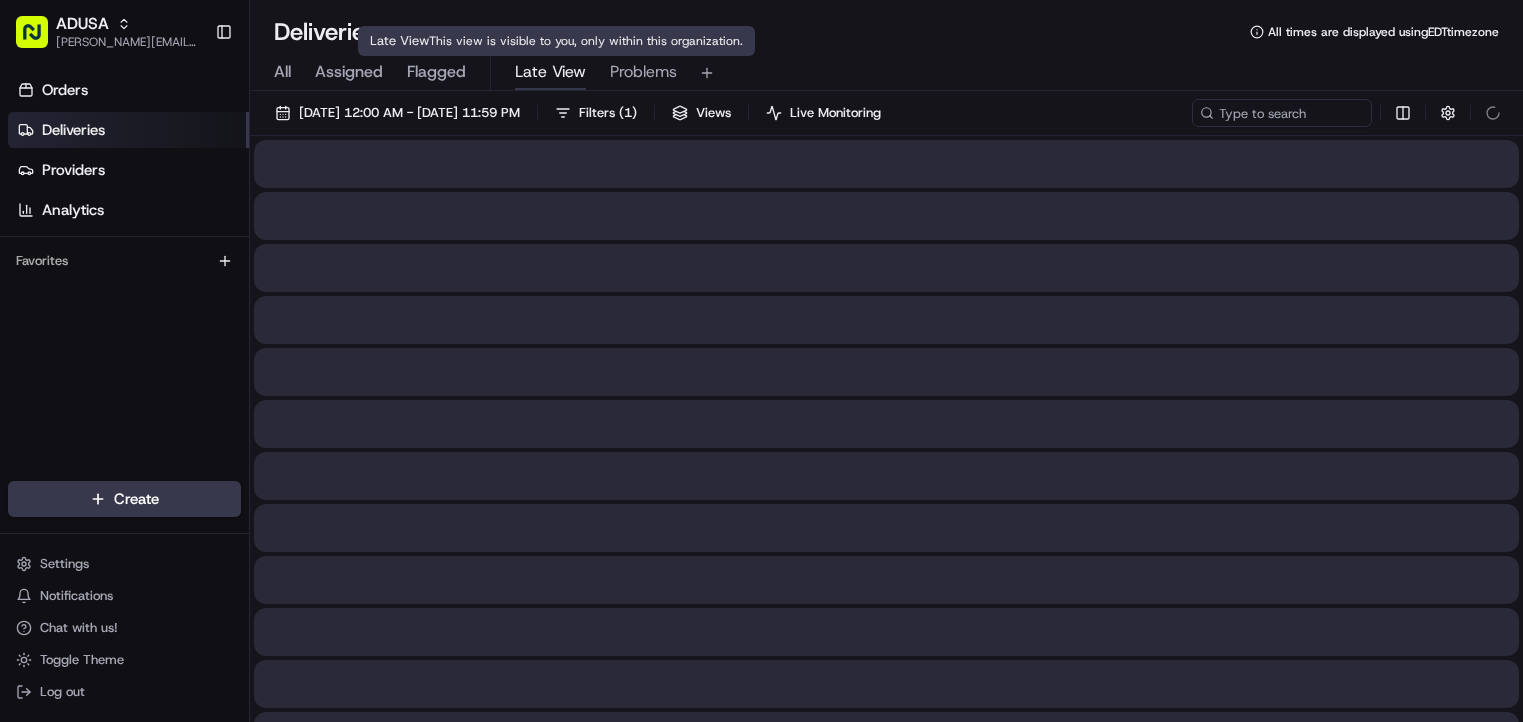 click on "Late View" at bounding box center [550, 72] 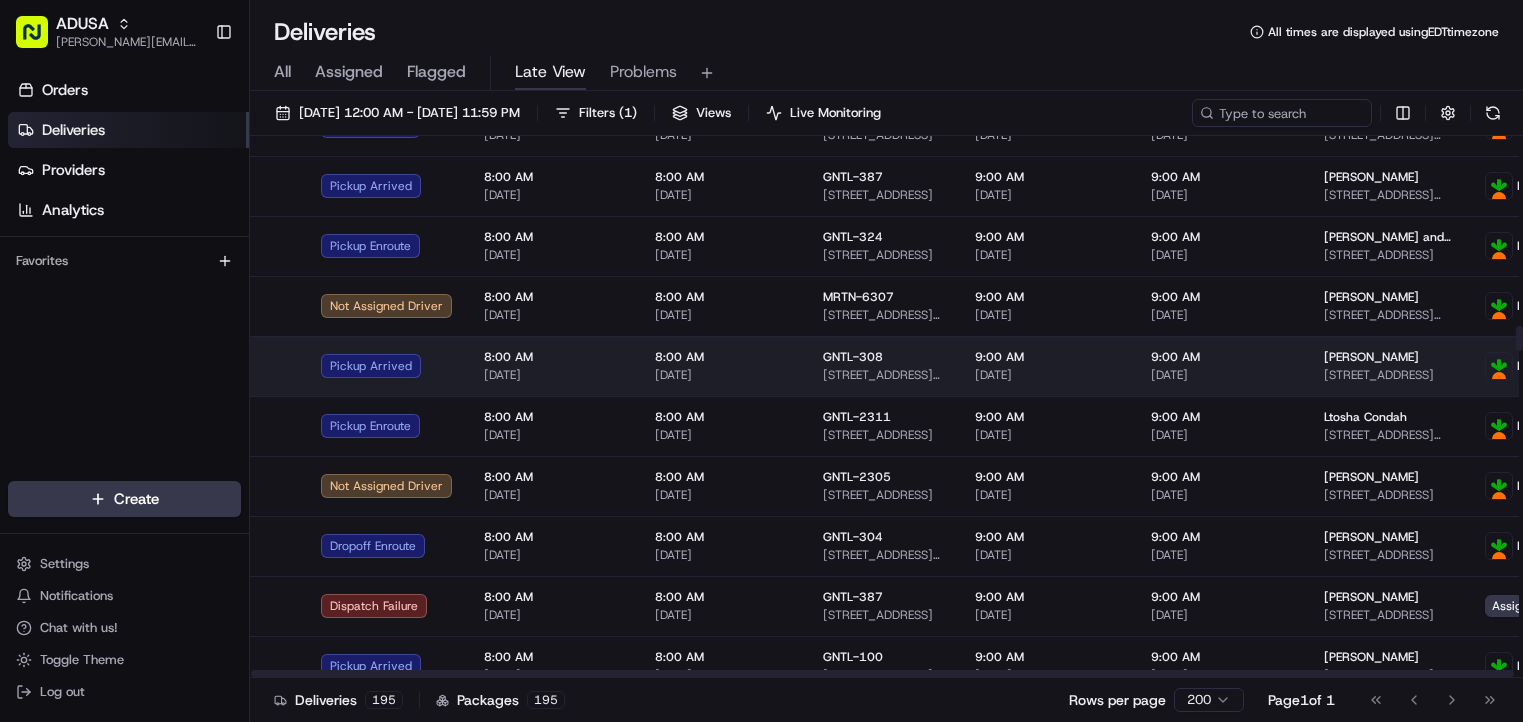 scroll, scrollTop: 4200, scrollLeft: 0, axis: vertical 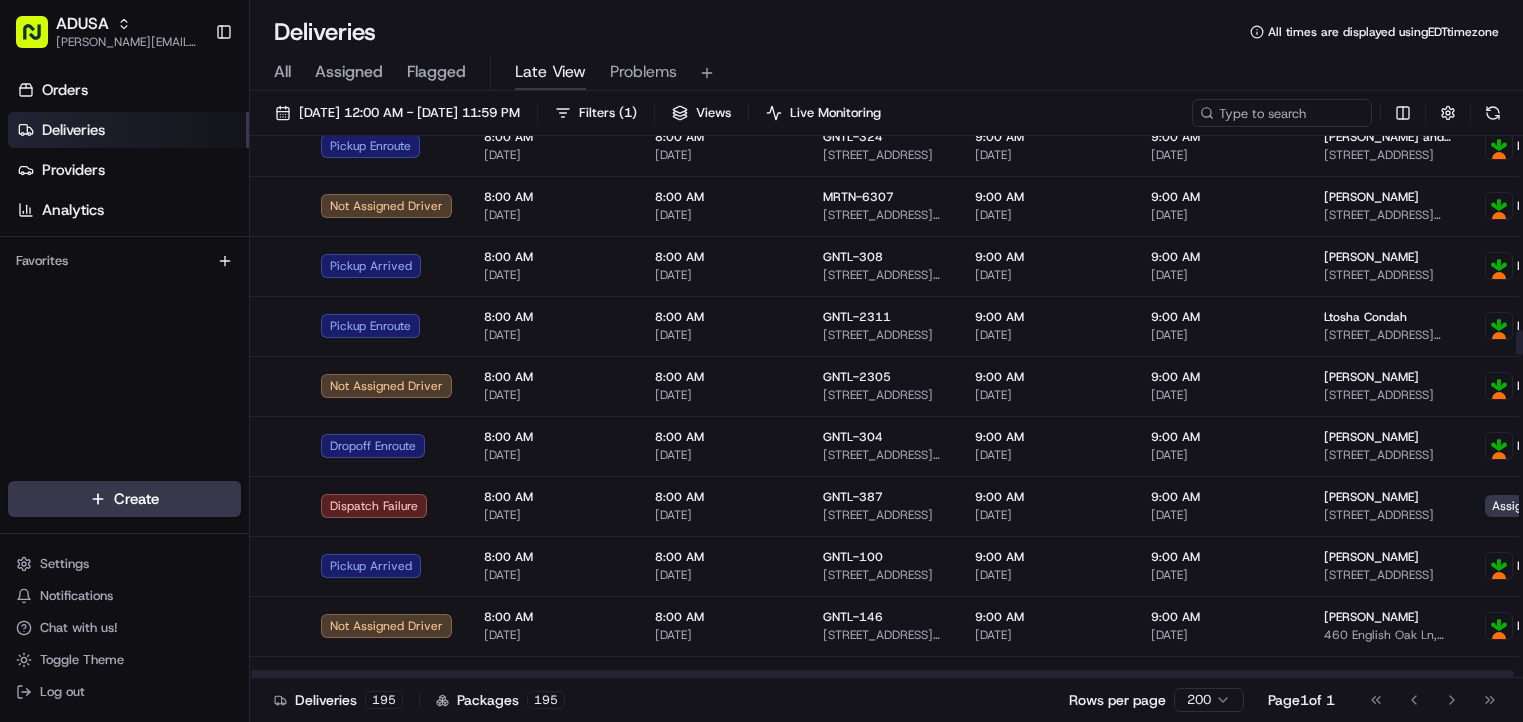 click on "Deliveries All times are displayed using  EDT  timezone" at bounding box center [886, 32] 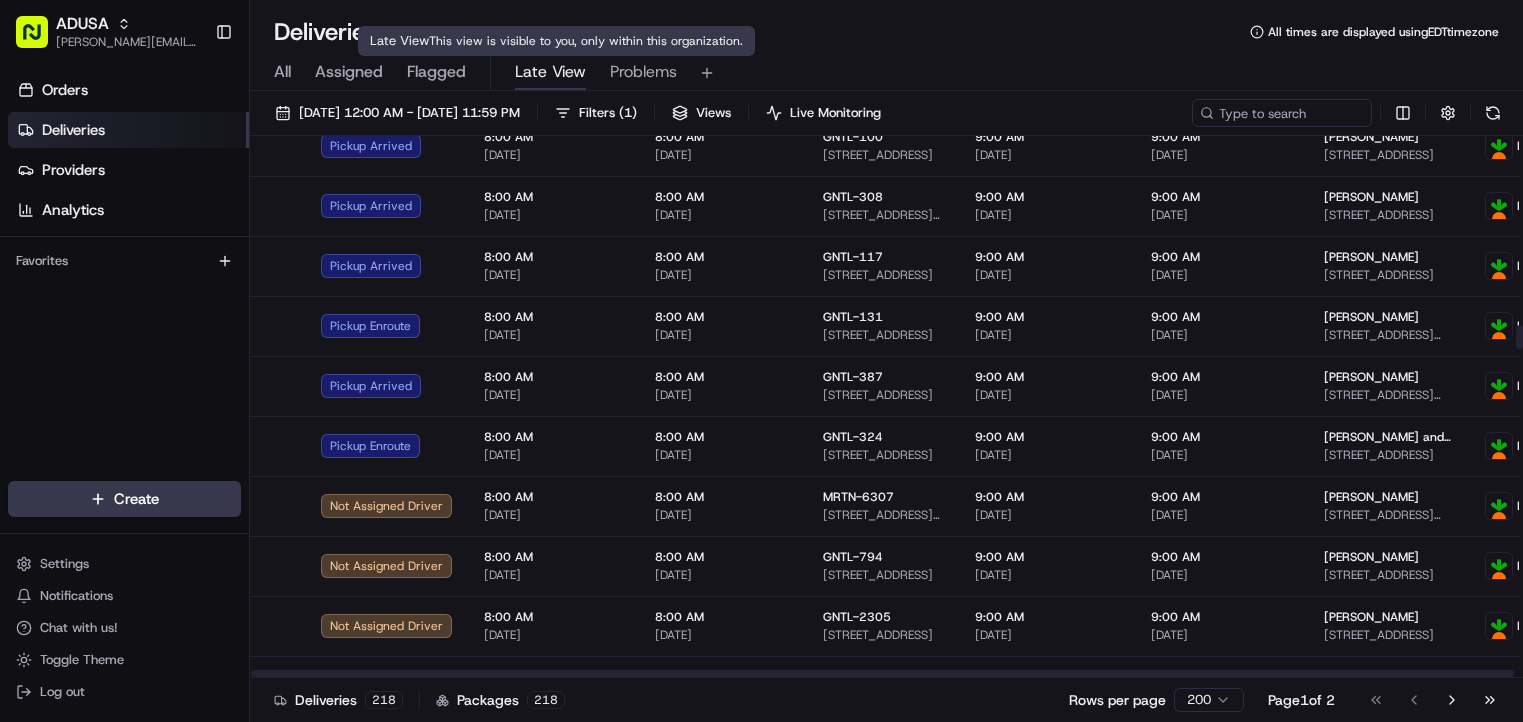 click on "Problems" at bounding box center (643, 72) 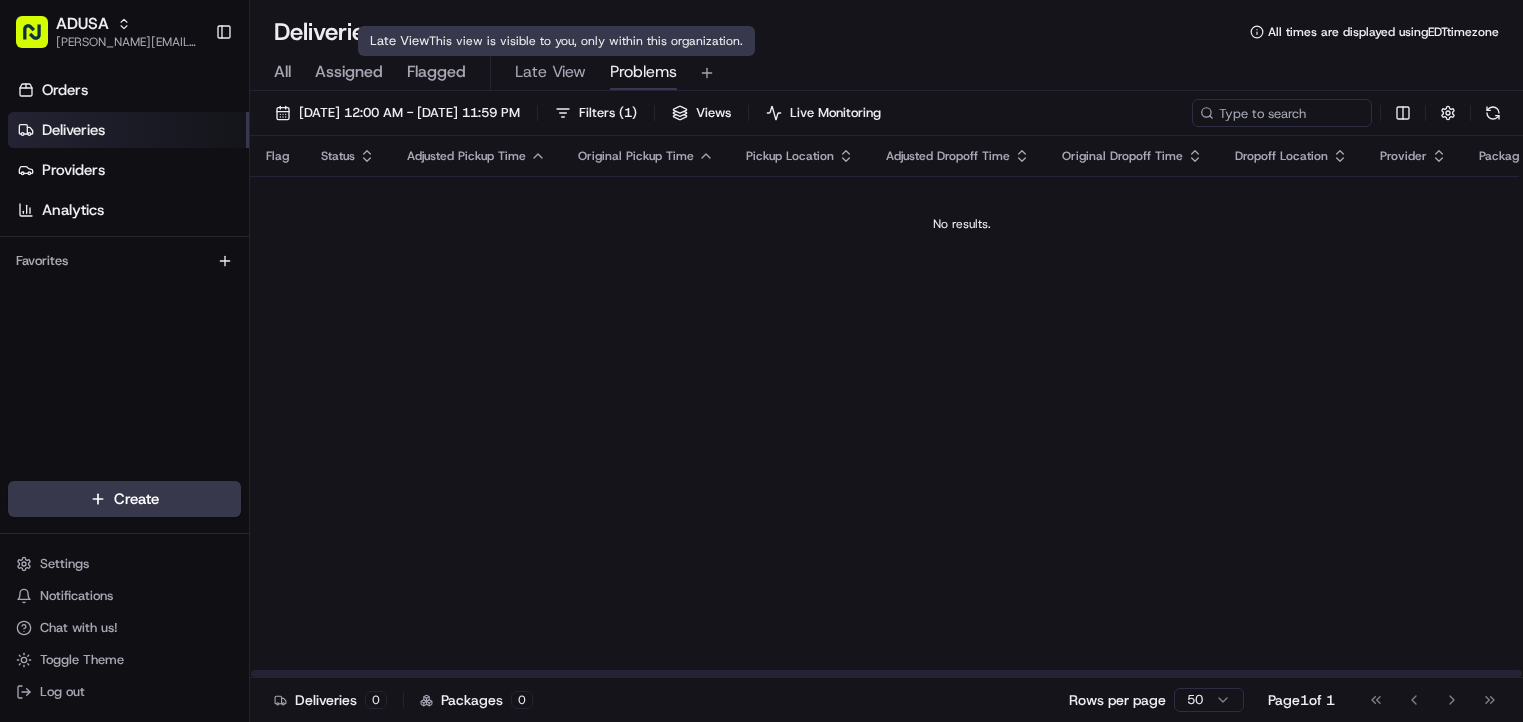 click on "Late View" at bounding box center (550, 72) 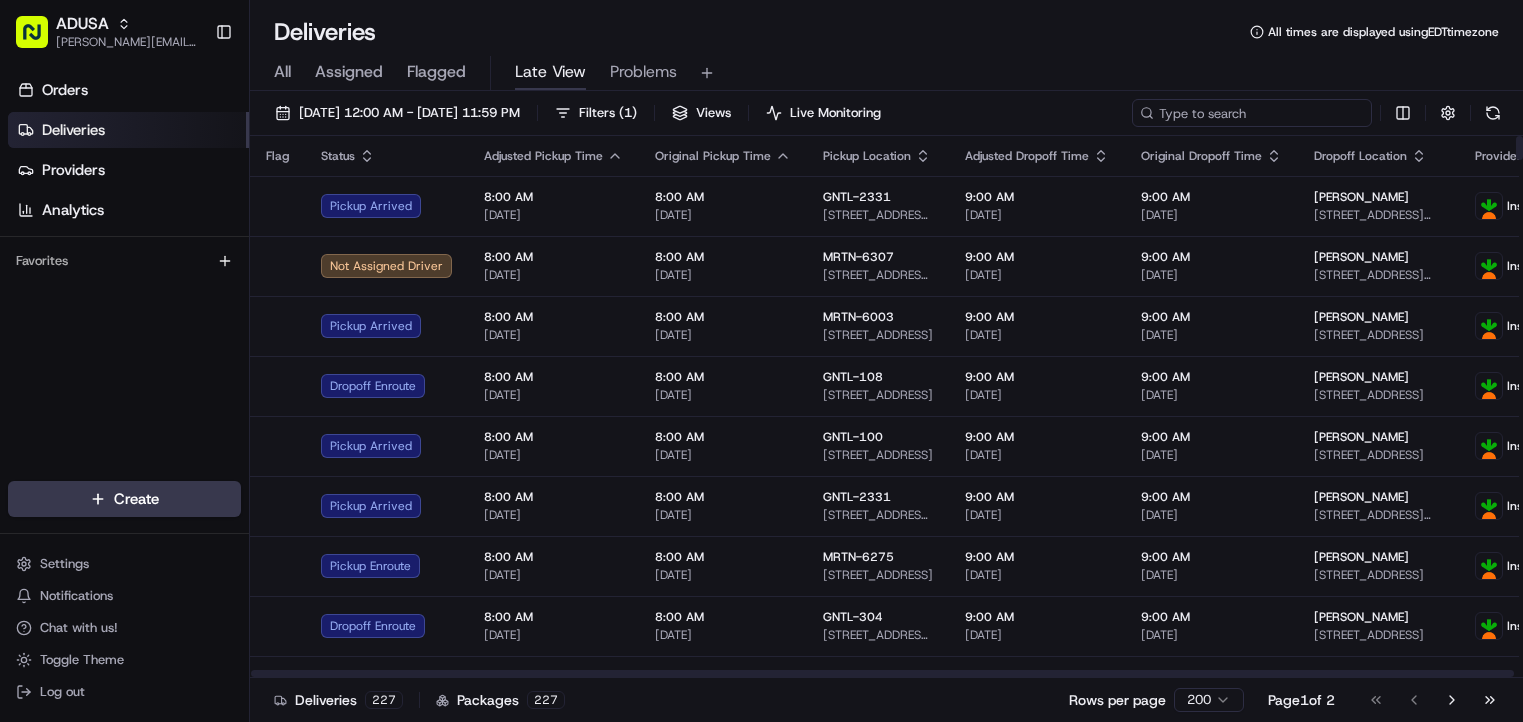 click at bounding box center [1252, 113] 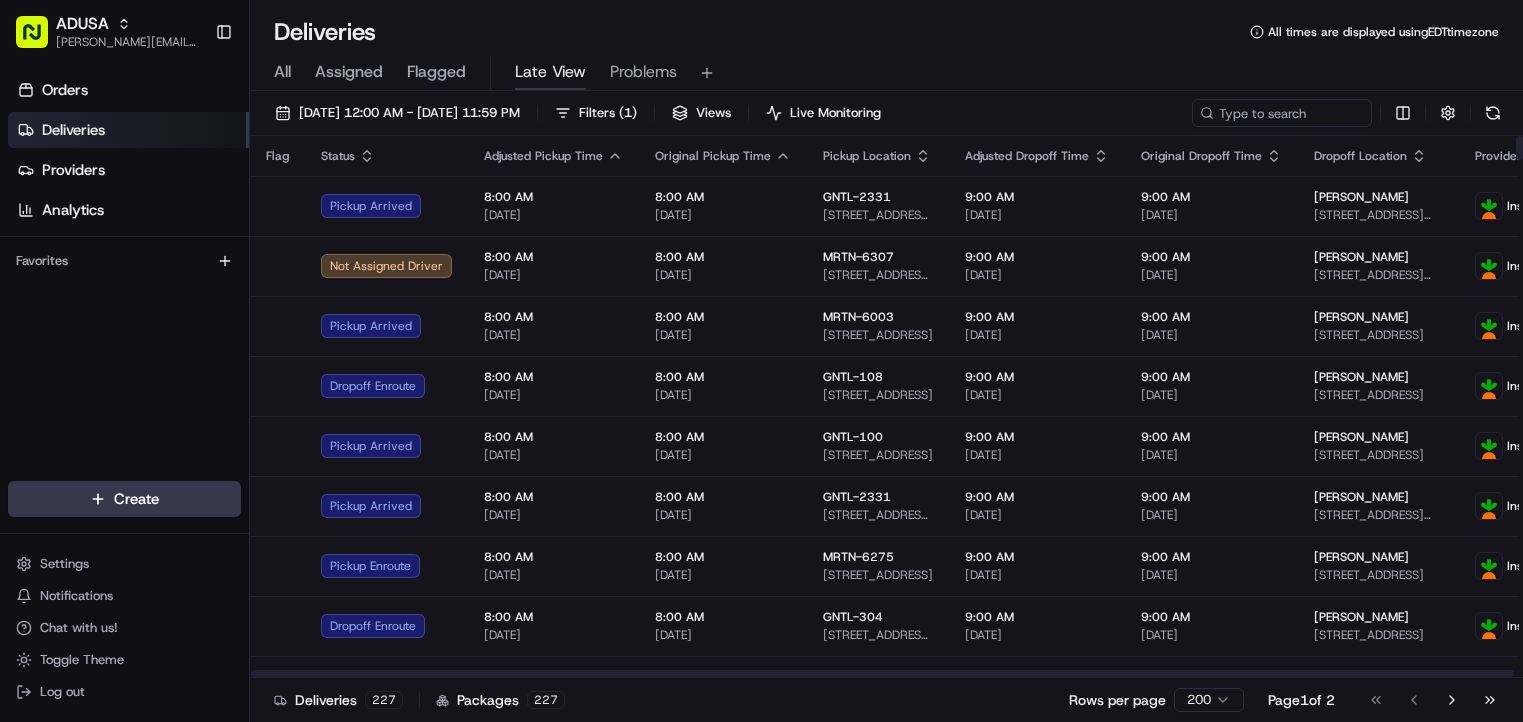 click on "All Assigned Flagged Late View Problems" at bounding box center [886, 73] 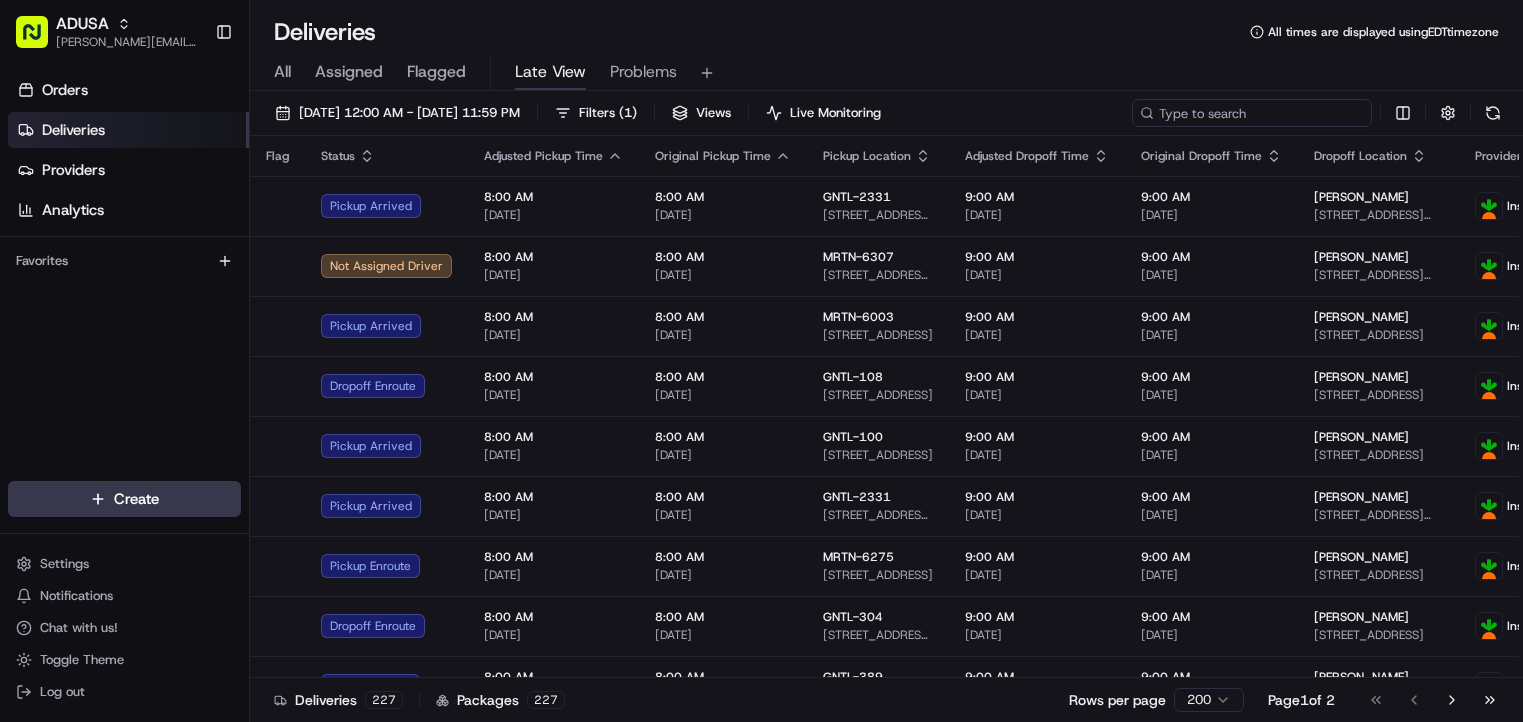 click at bounding box center (1252, 113) 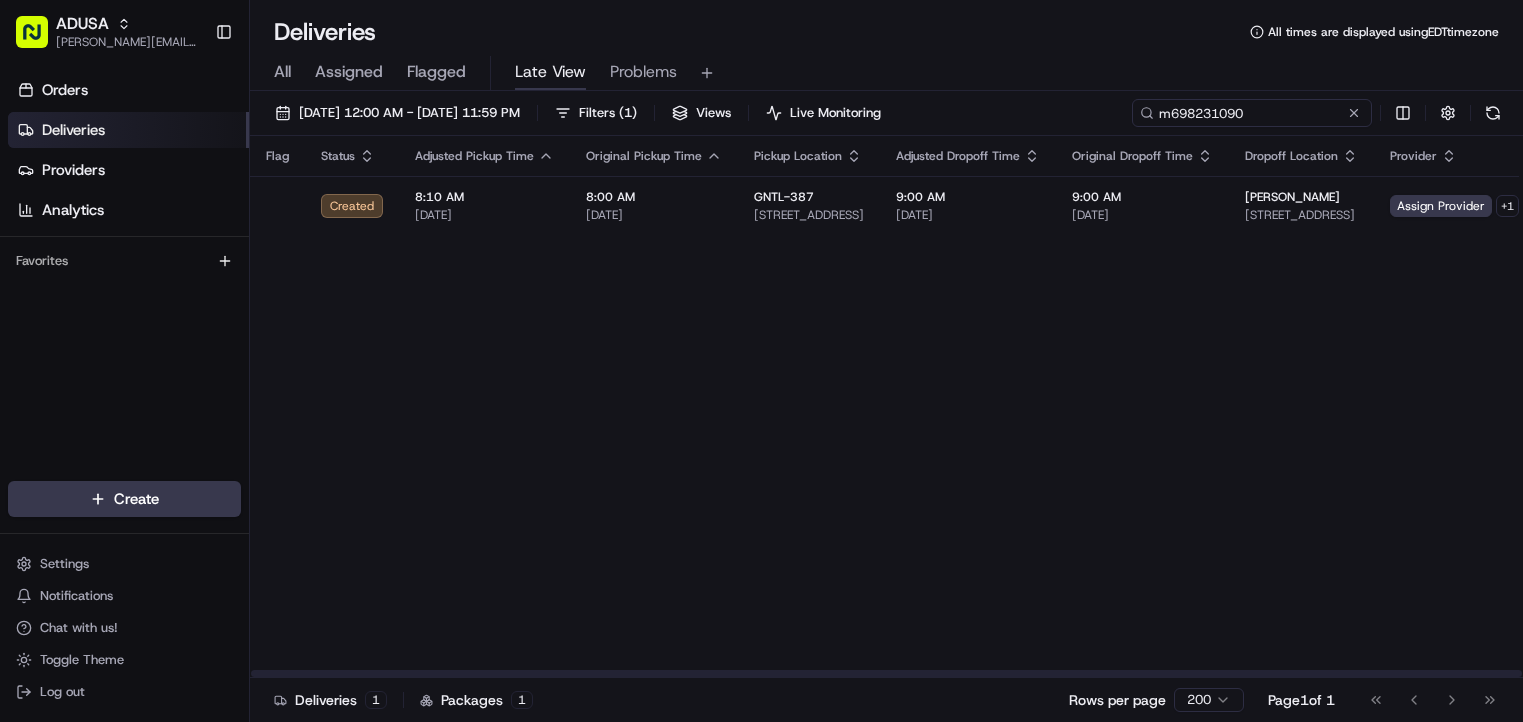 type on "m698231090" 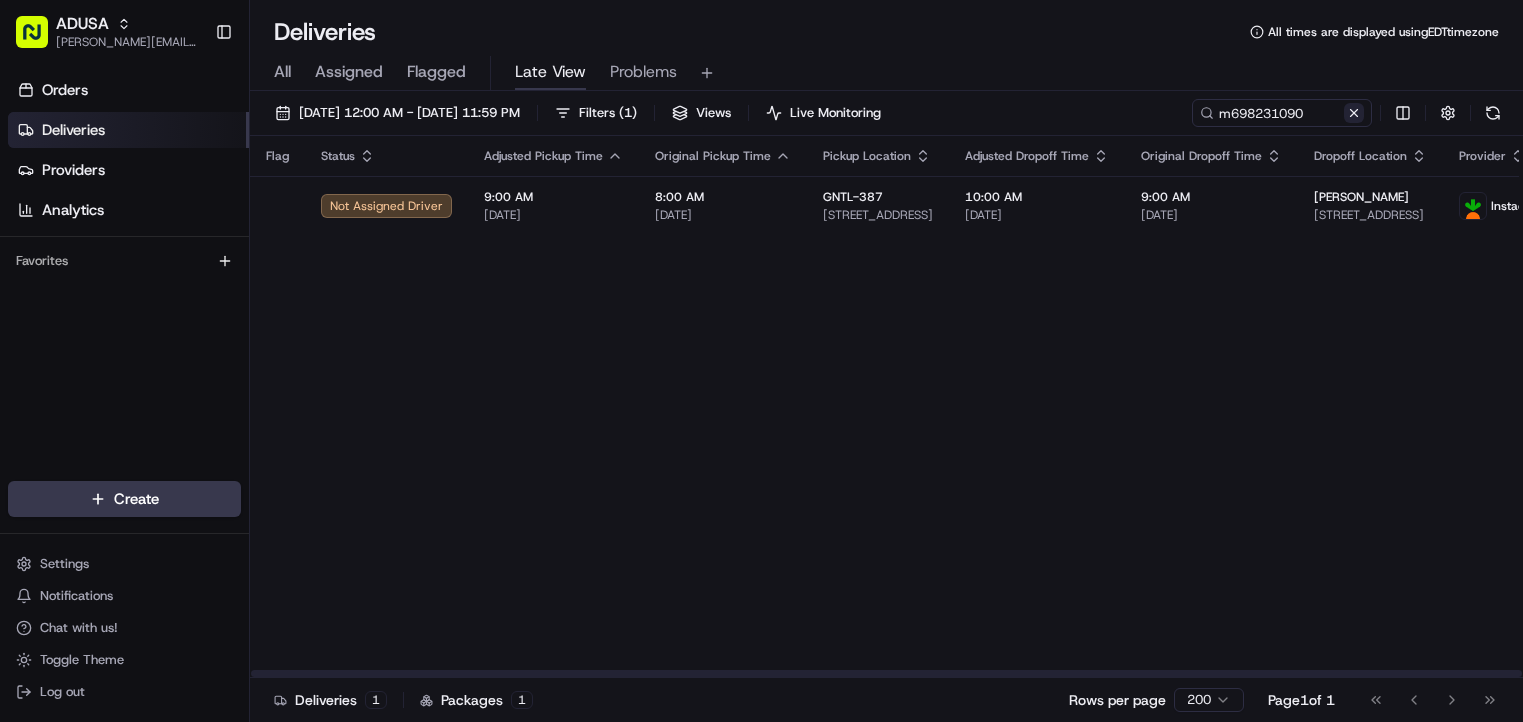 click at bounding box center [1354, 113] 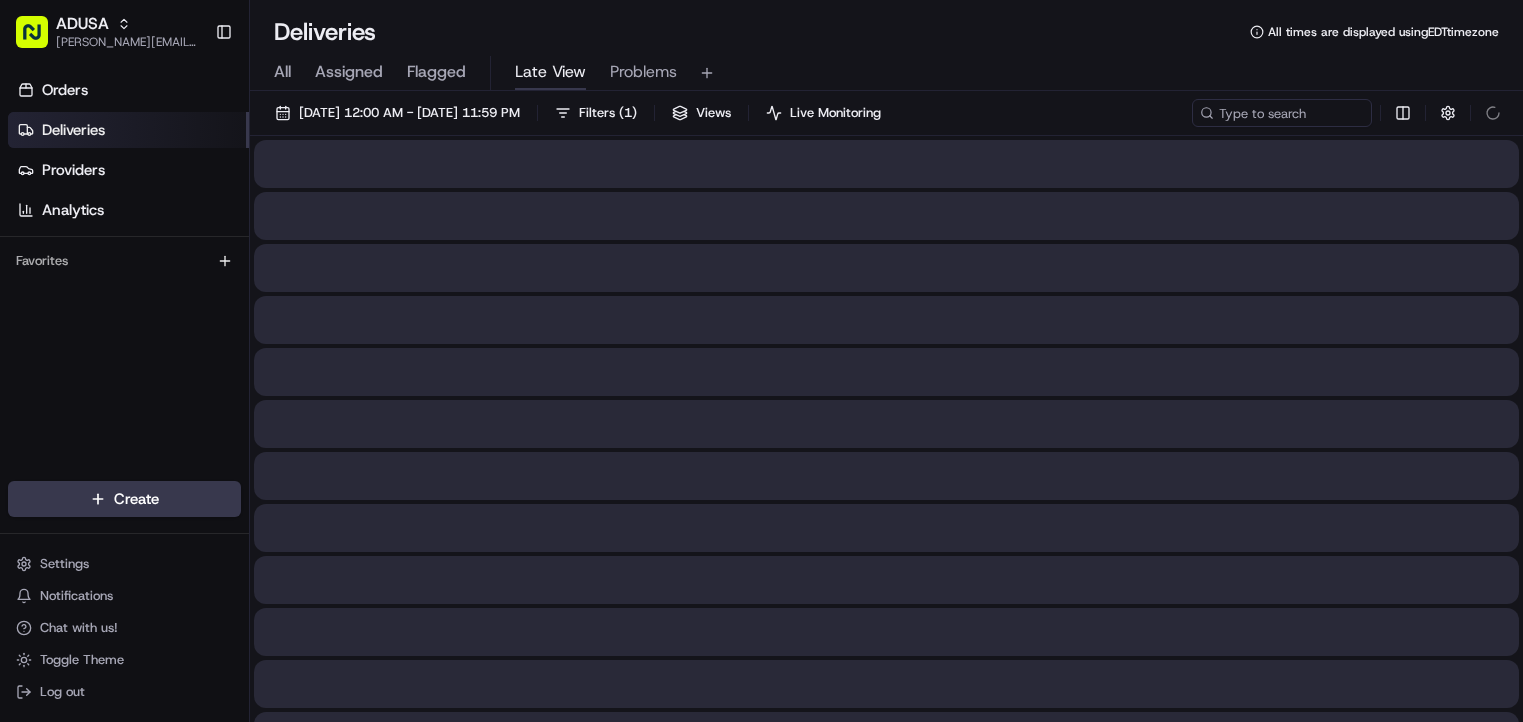 click on "All Assigned Flagged Late View Problems" at bounding box center (886, 69) 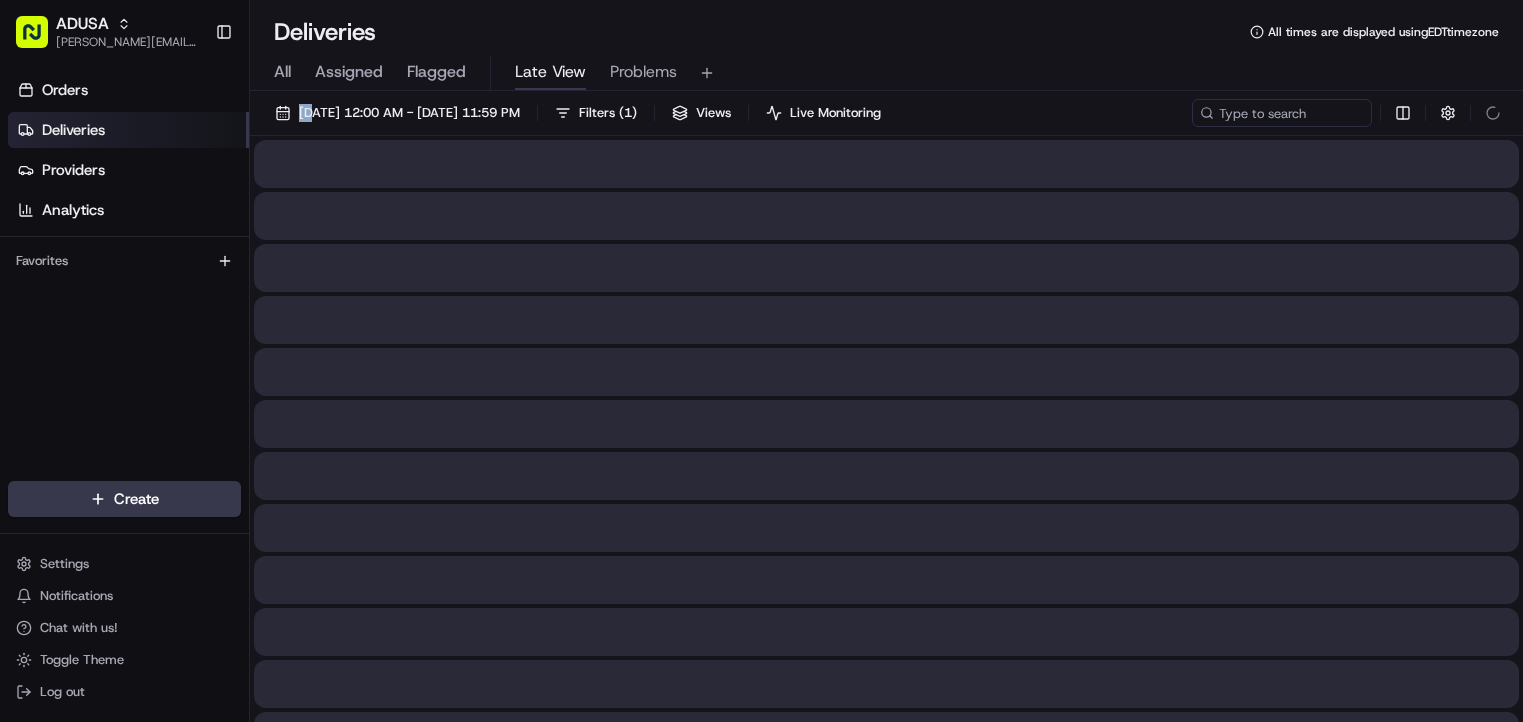 click on "All Assigned Flagged Late View Problems" at bounding box center [886, 69] 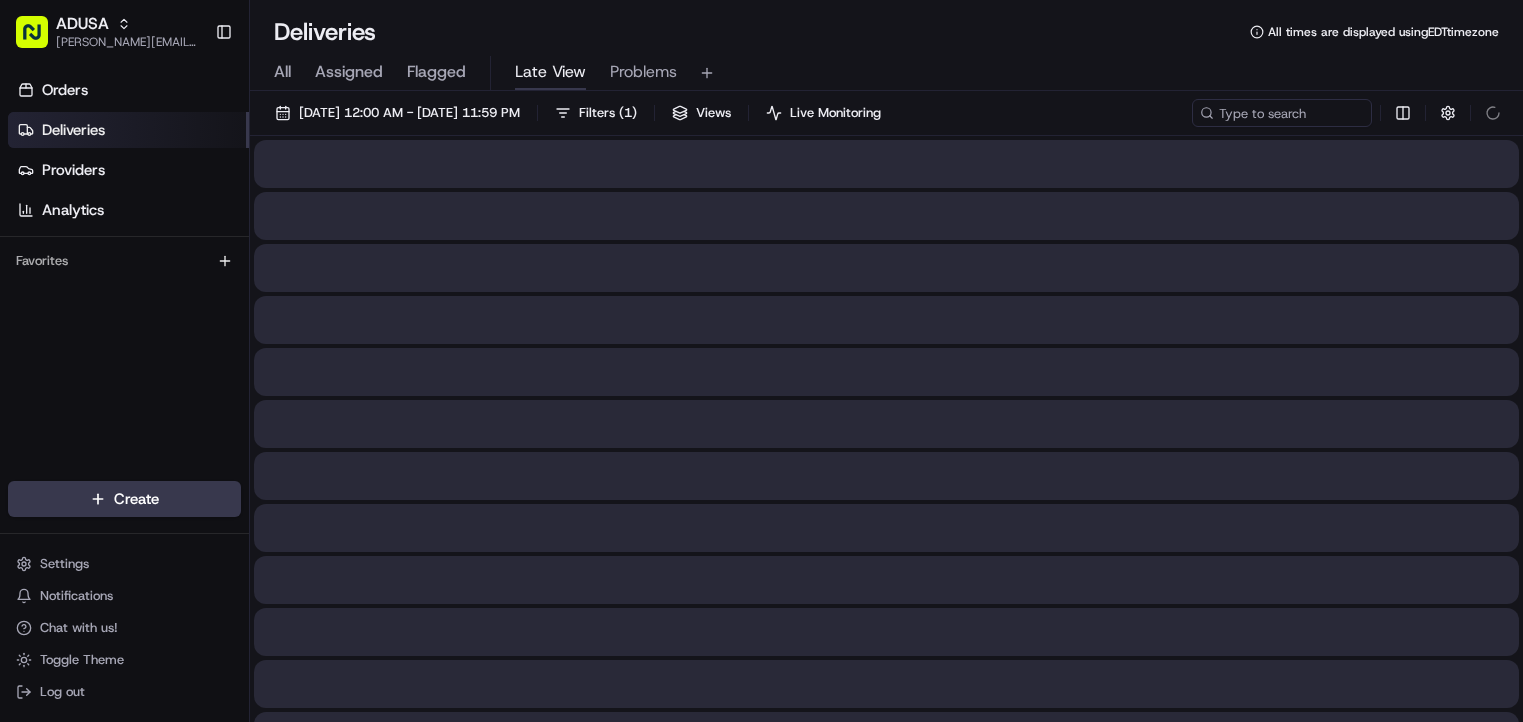 click on "All Assigned Flagged Late View Problems" at bounding box center (886, 73) 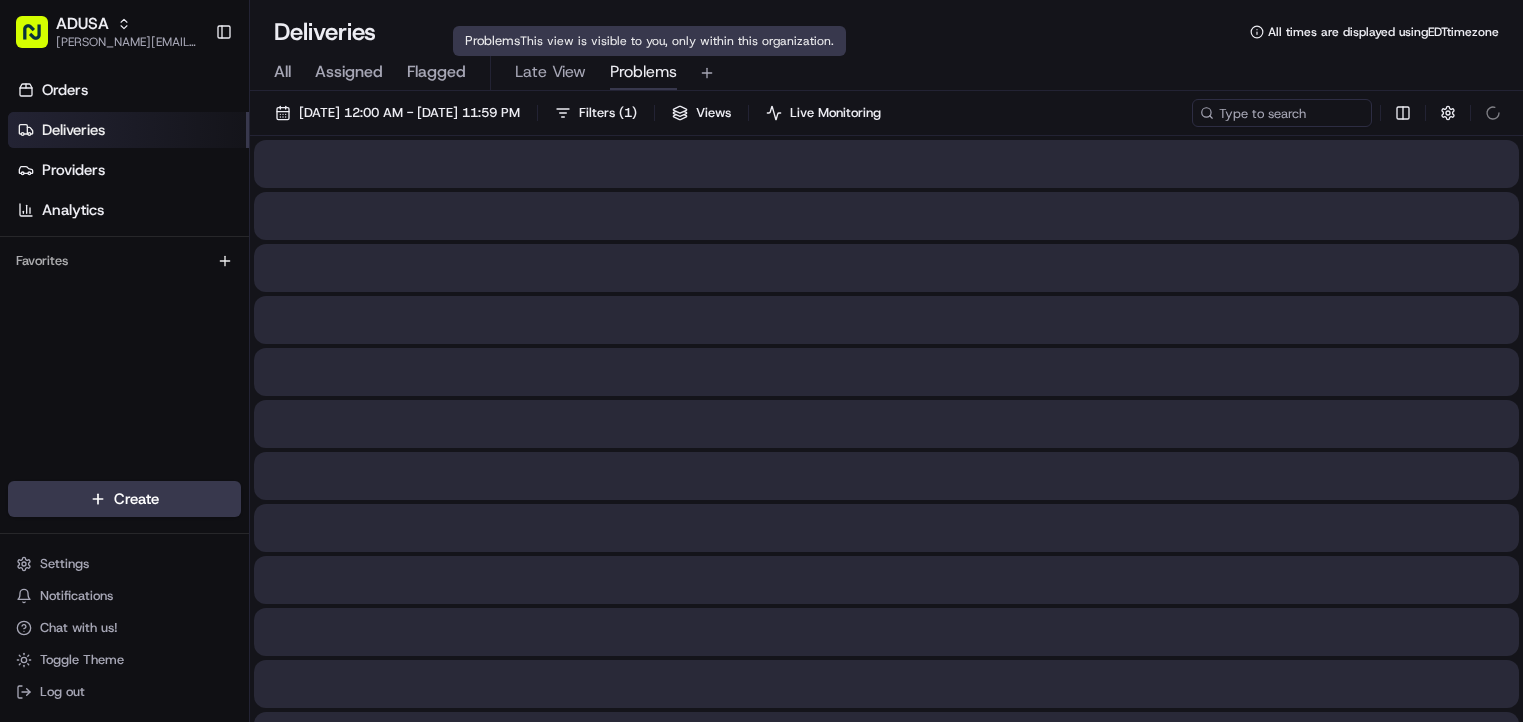 click on "Problems" at bounding box center [643, 72] 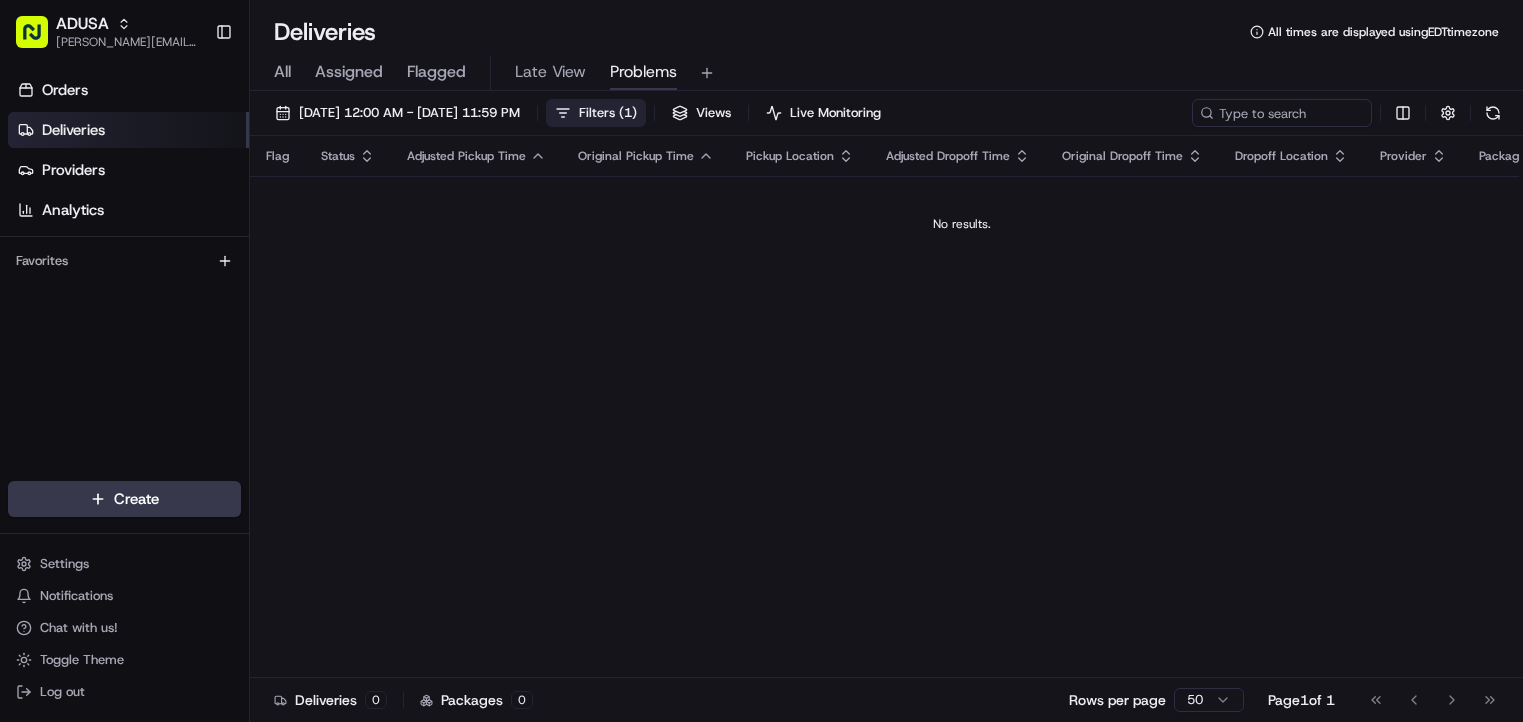 click on "( 1 )" at bounding box center [628, 113] 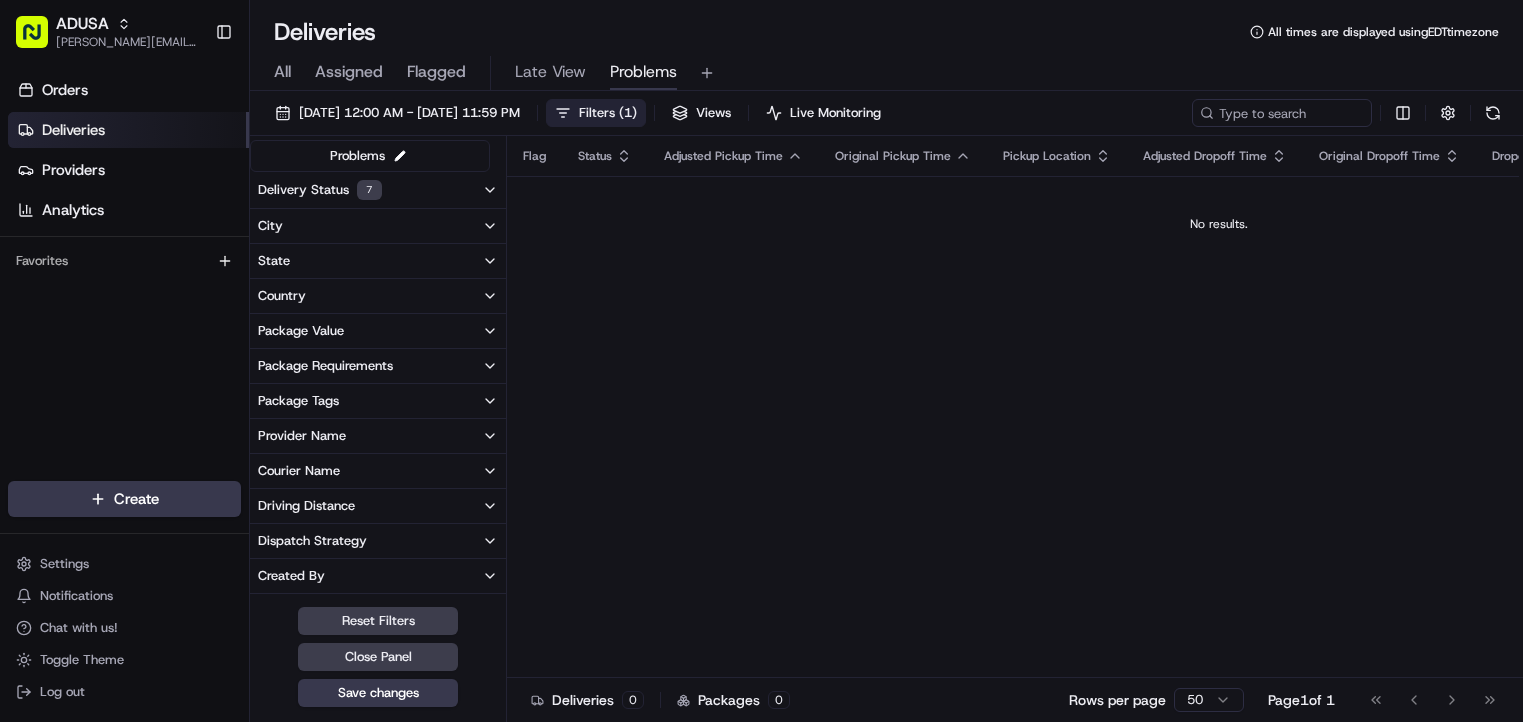 click on "Delivery Status 7" at bounding box center [378, 190] 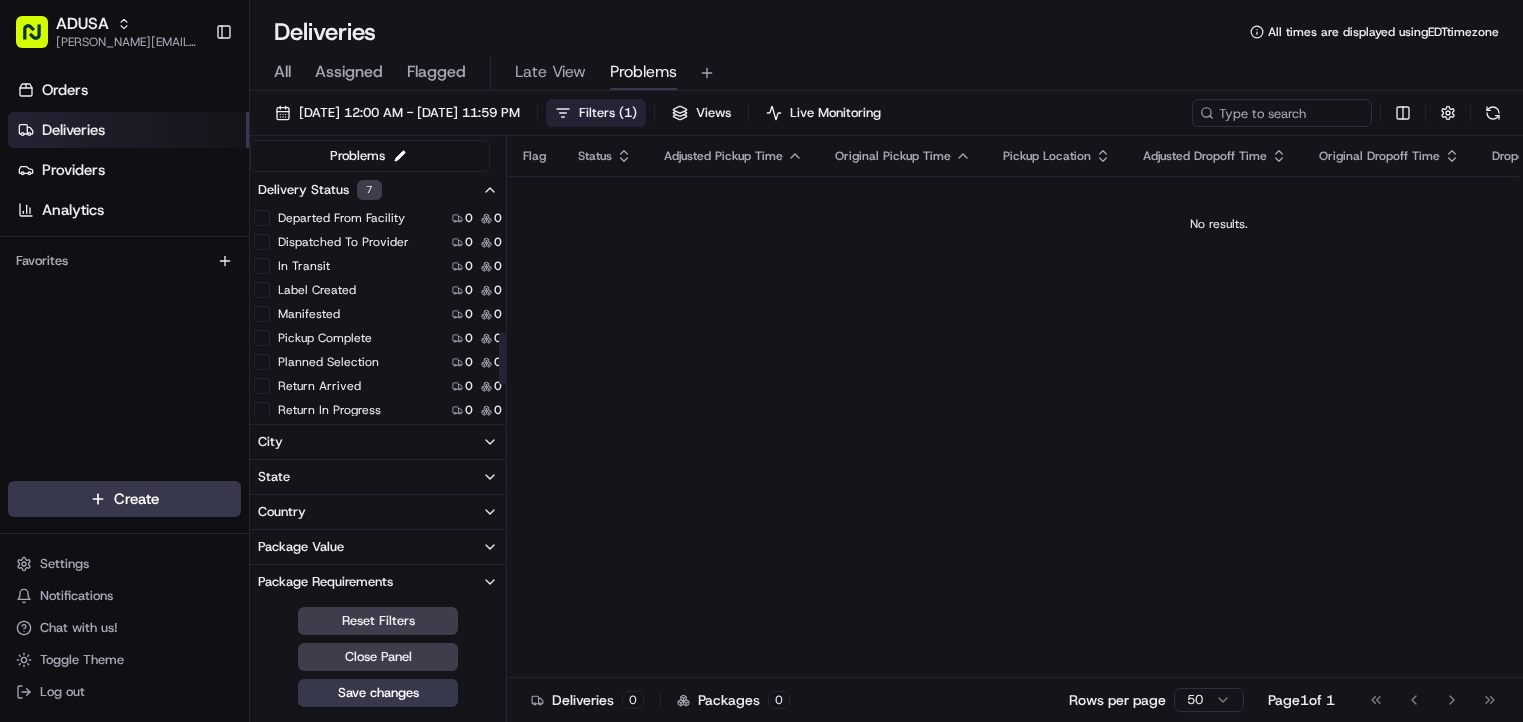 scroll, scrollTop: 600, scrollLeft: 0, axis: vertical 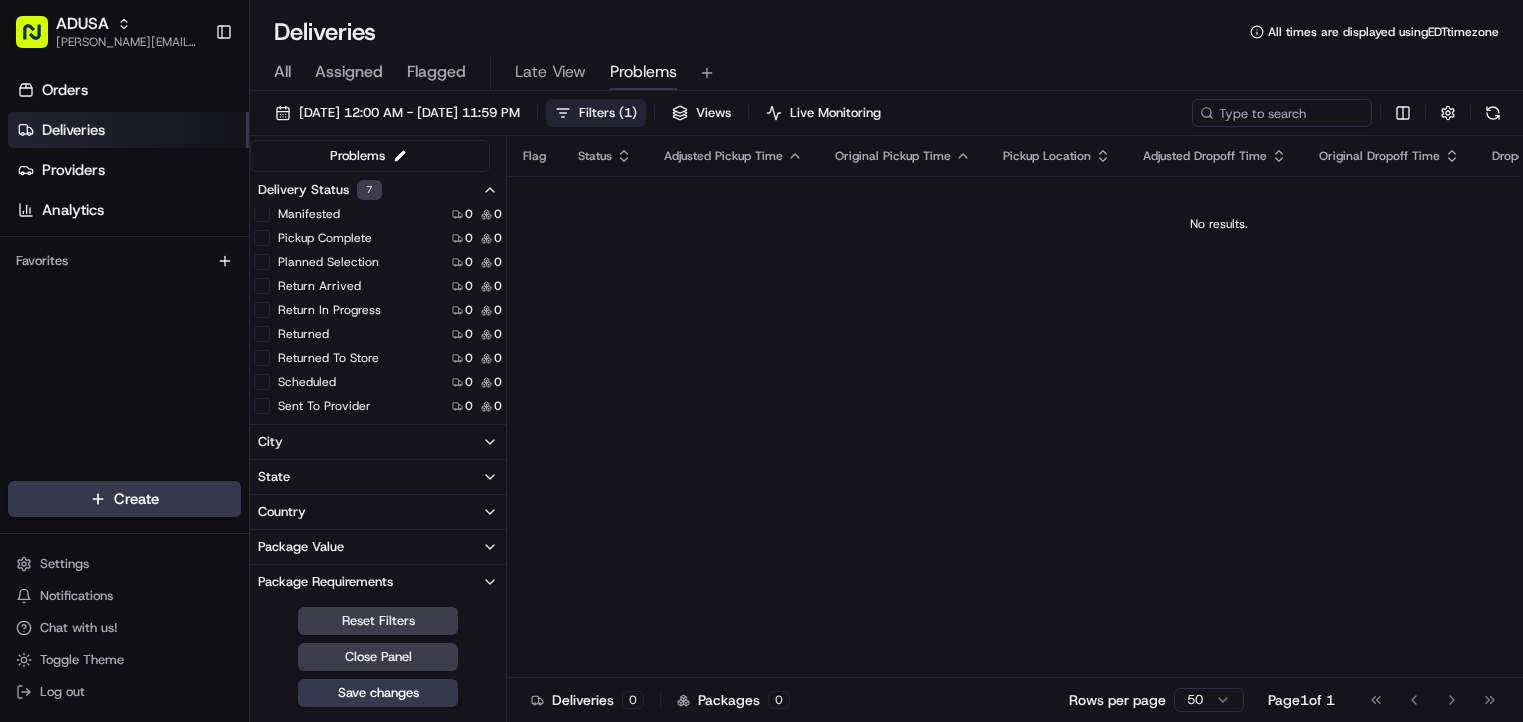 click on "Return In Progress" at bounding box center [262, 310] 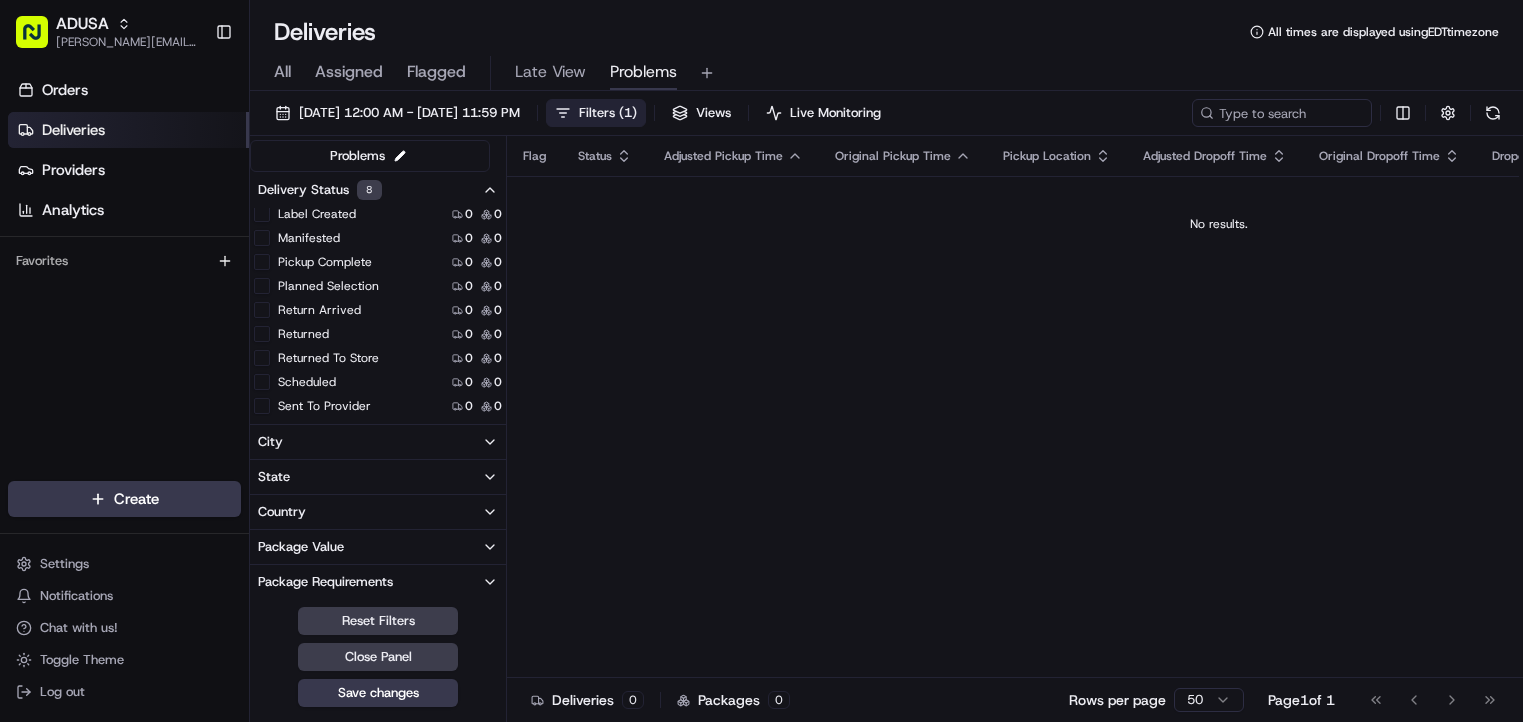 click on "Returned To Store" at bounding box center [262, 358] 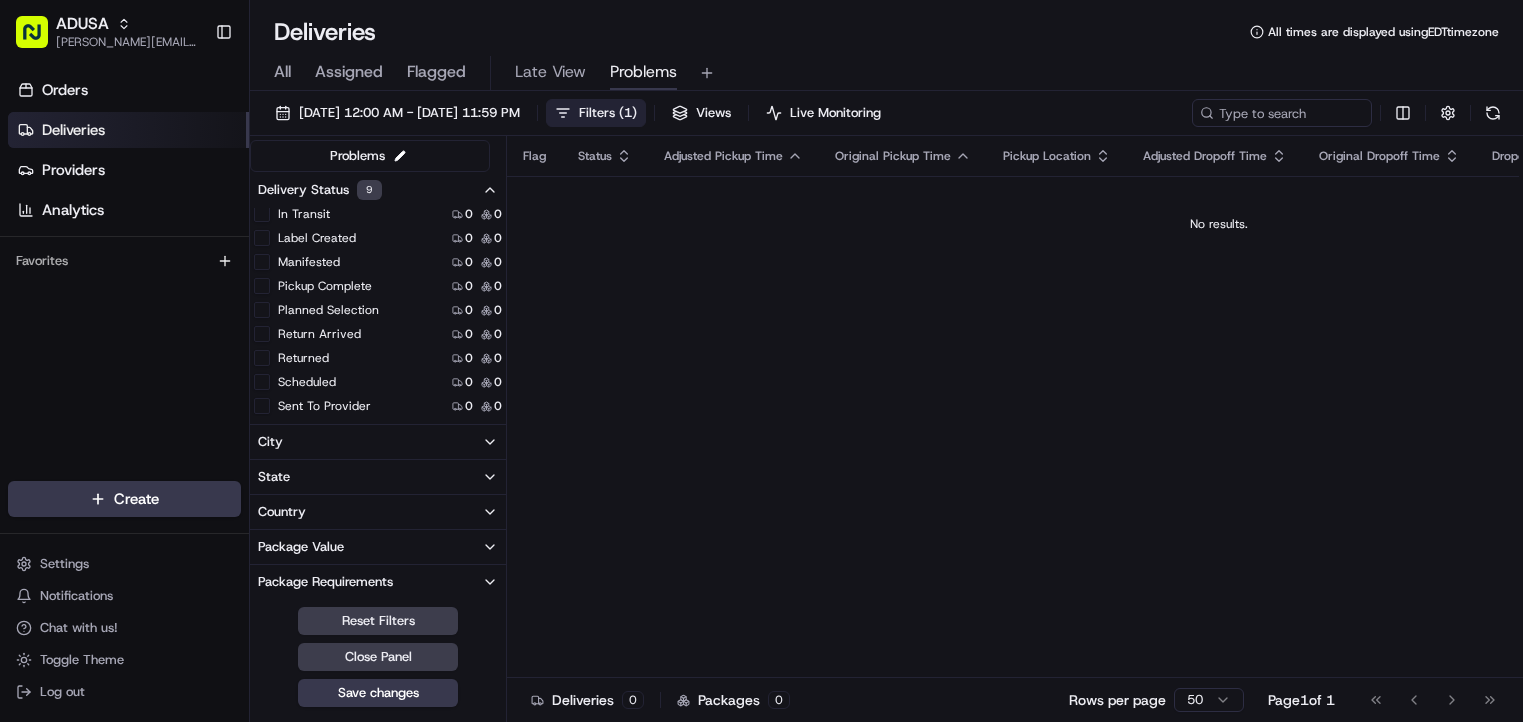 click on "Returned" at bounding box center (262, 358) 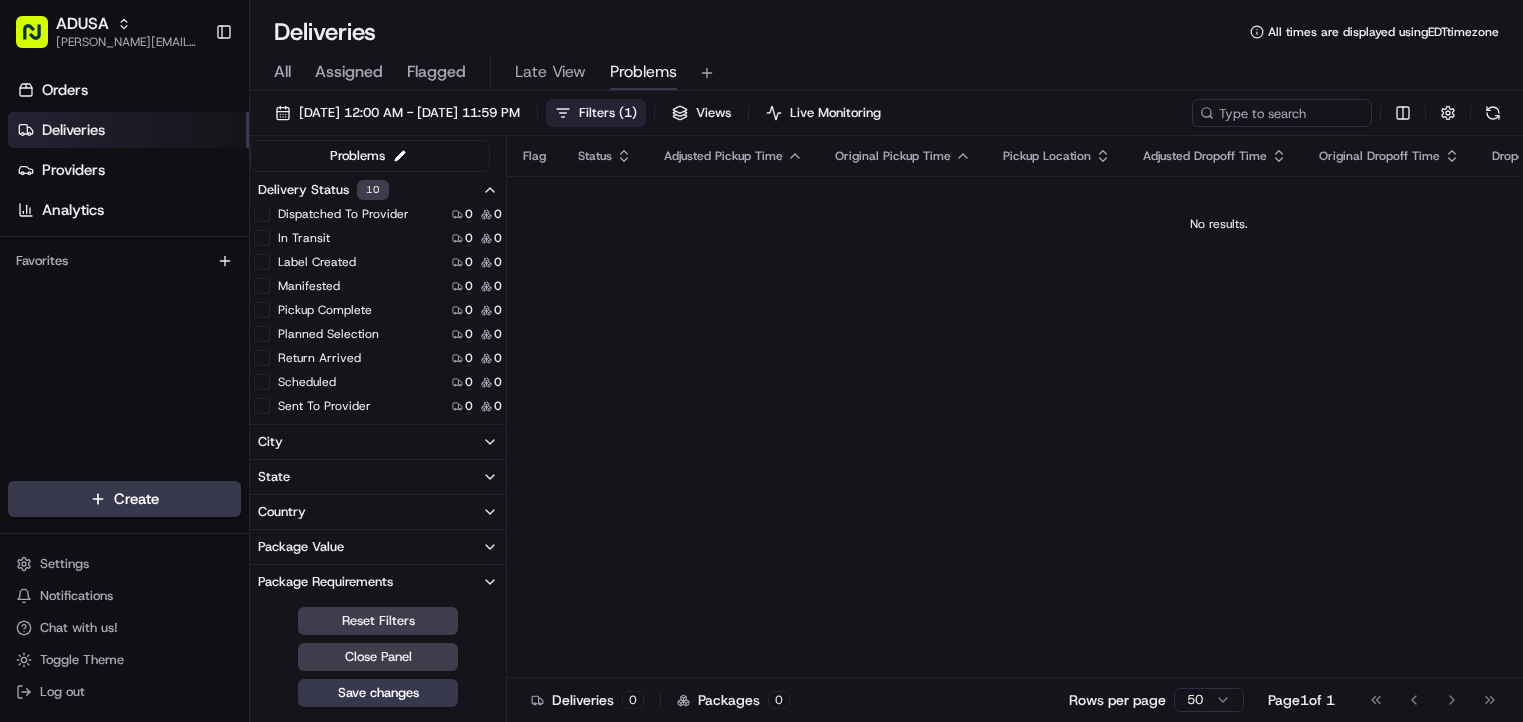 click on "Return Arrived" at bounding box center [262, 358] 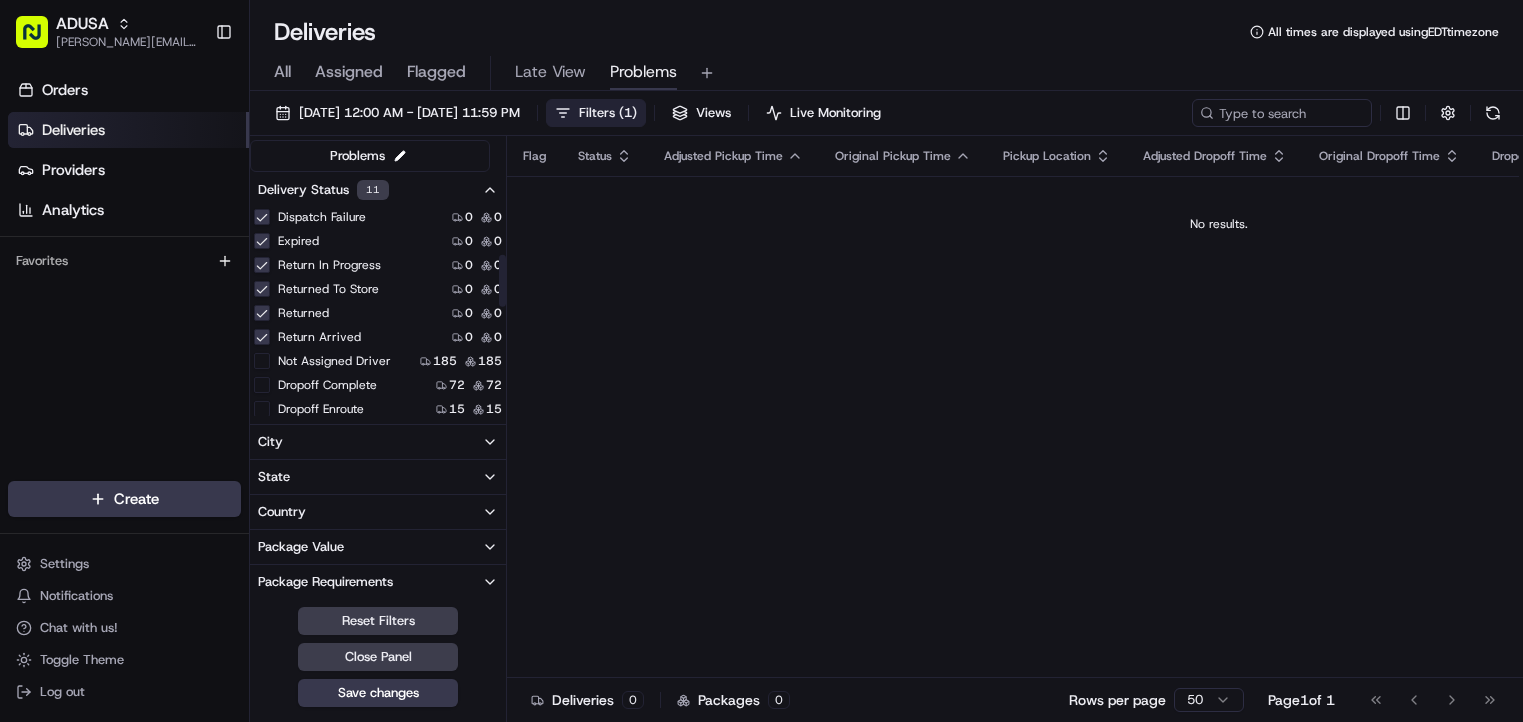 scroll, scrollTop: 200, scrollLeft: 0, axis: vertical 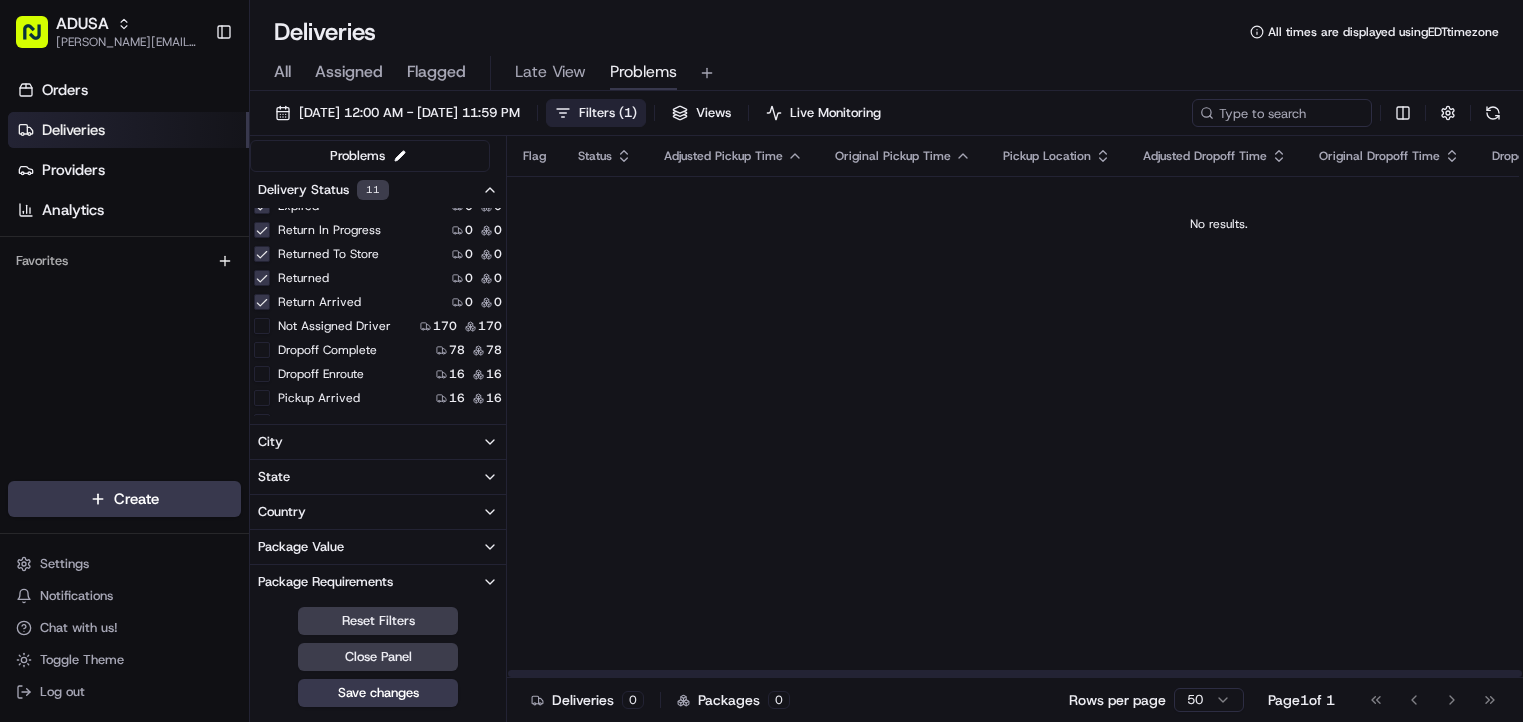 click on "Flag Status Adjusted Pickup Time Original Pickup Time Pickup Location Adjusted Dropoff Time Original Dropoff Time Dropoff Location Provider Package External Id Action No results." at bounding box center [1219, 407] 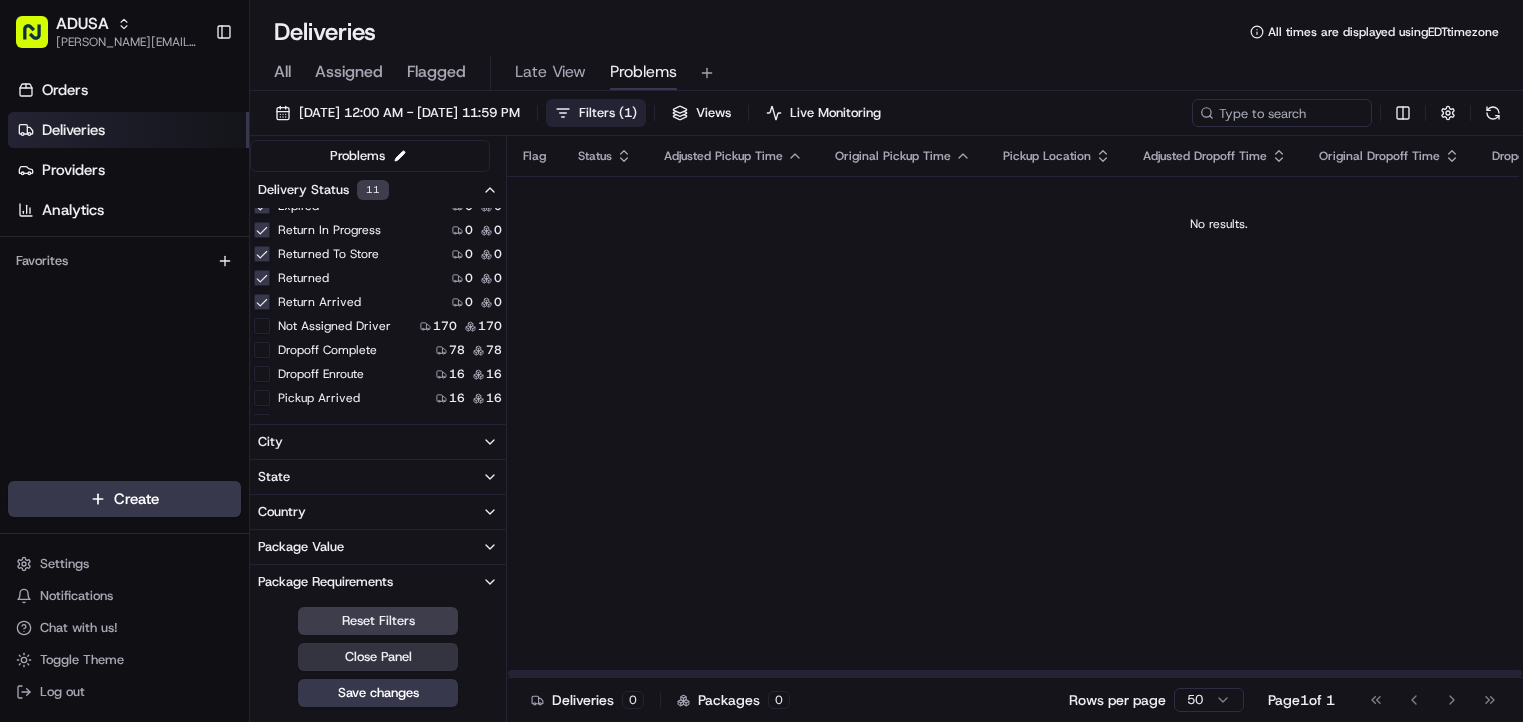 click on "Close Panel" at bounding box center (378, 657) 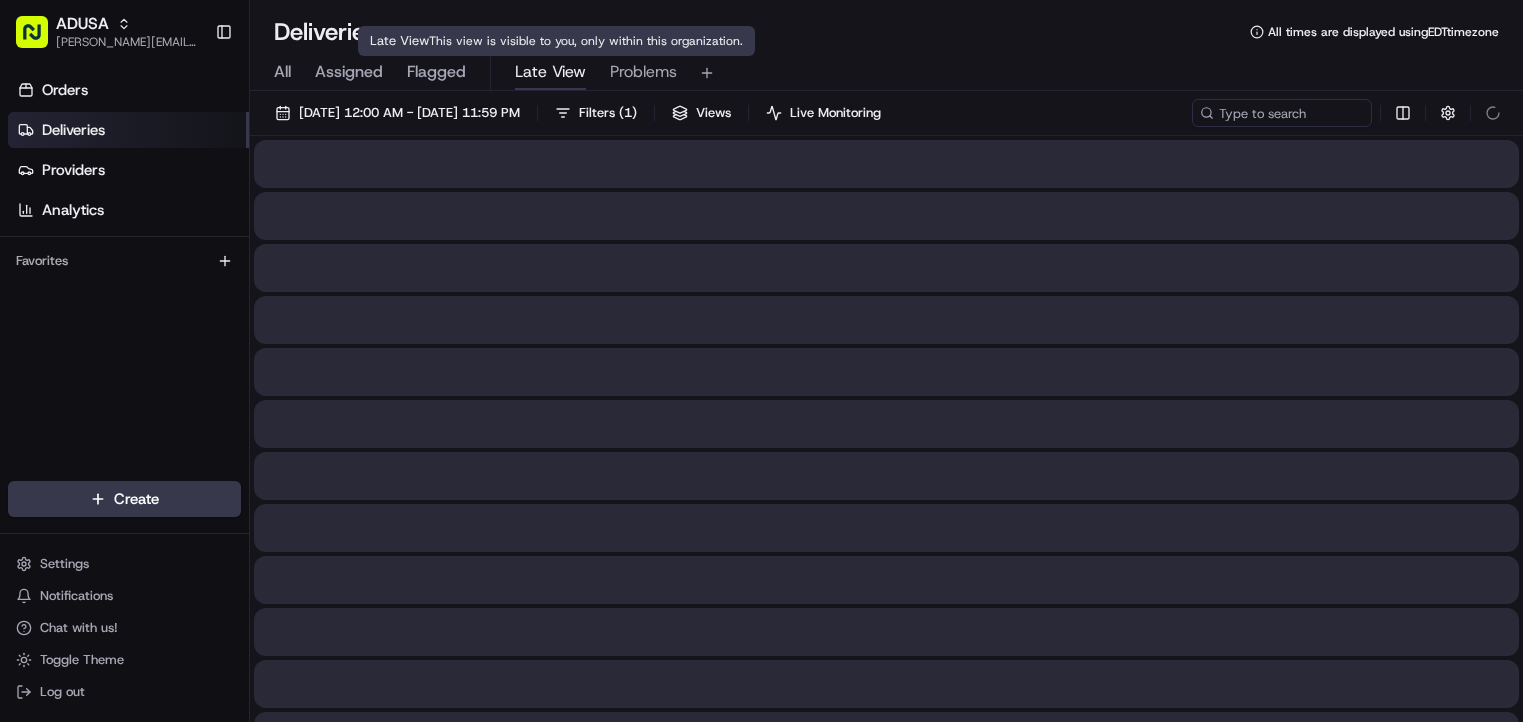 click on "Late View" at bounding box center (550, 72) 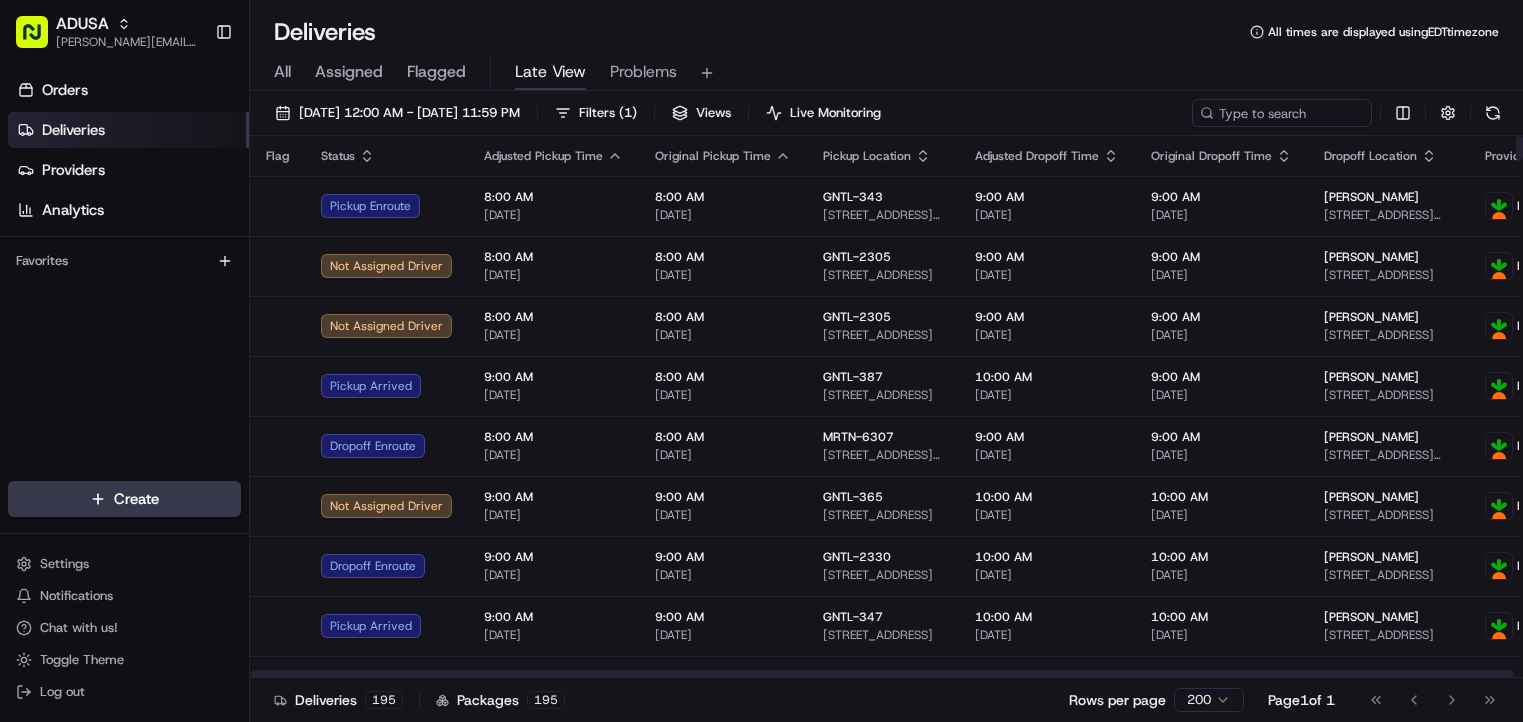 click on "Live Monitoring" at bounding box center (835, 113) 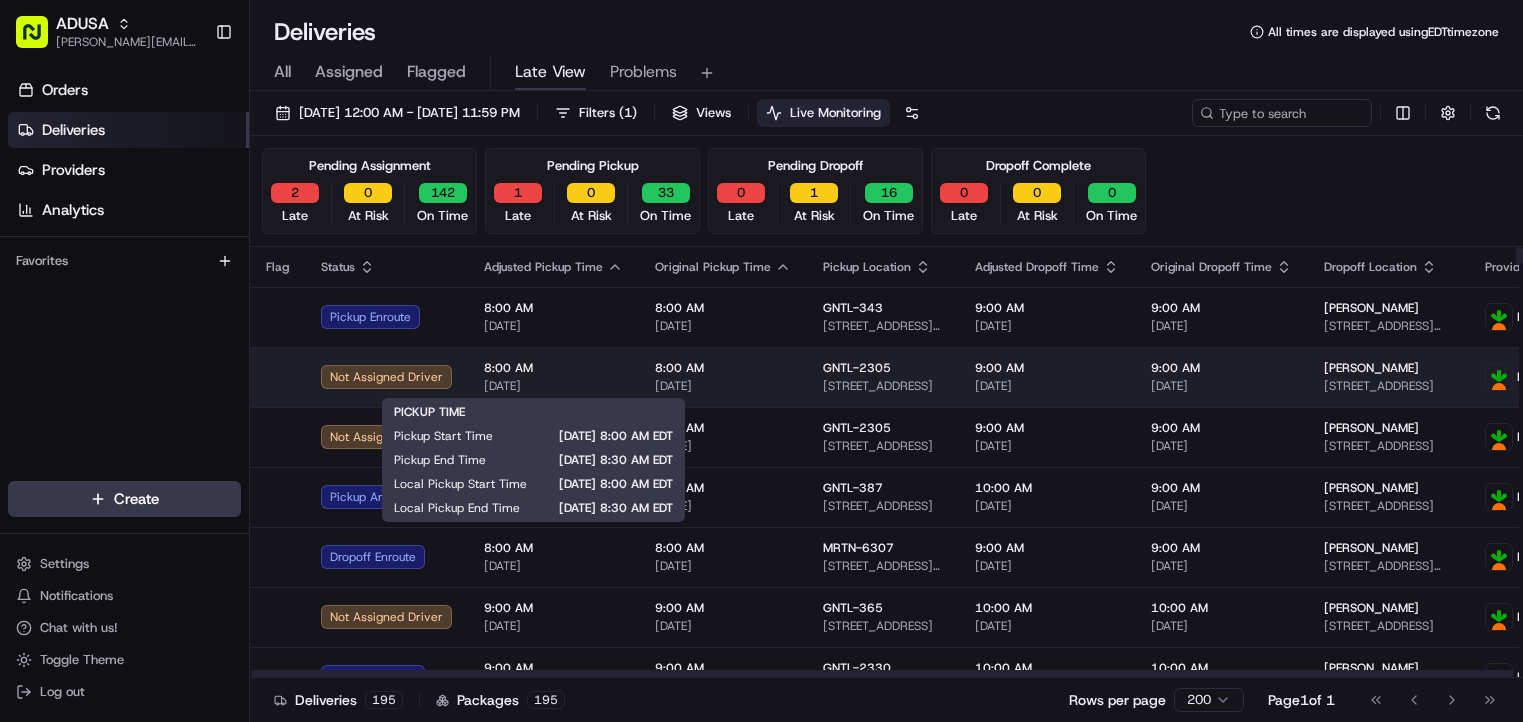 click on "[DATE]" at bounding box center [553, 386] 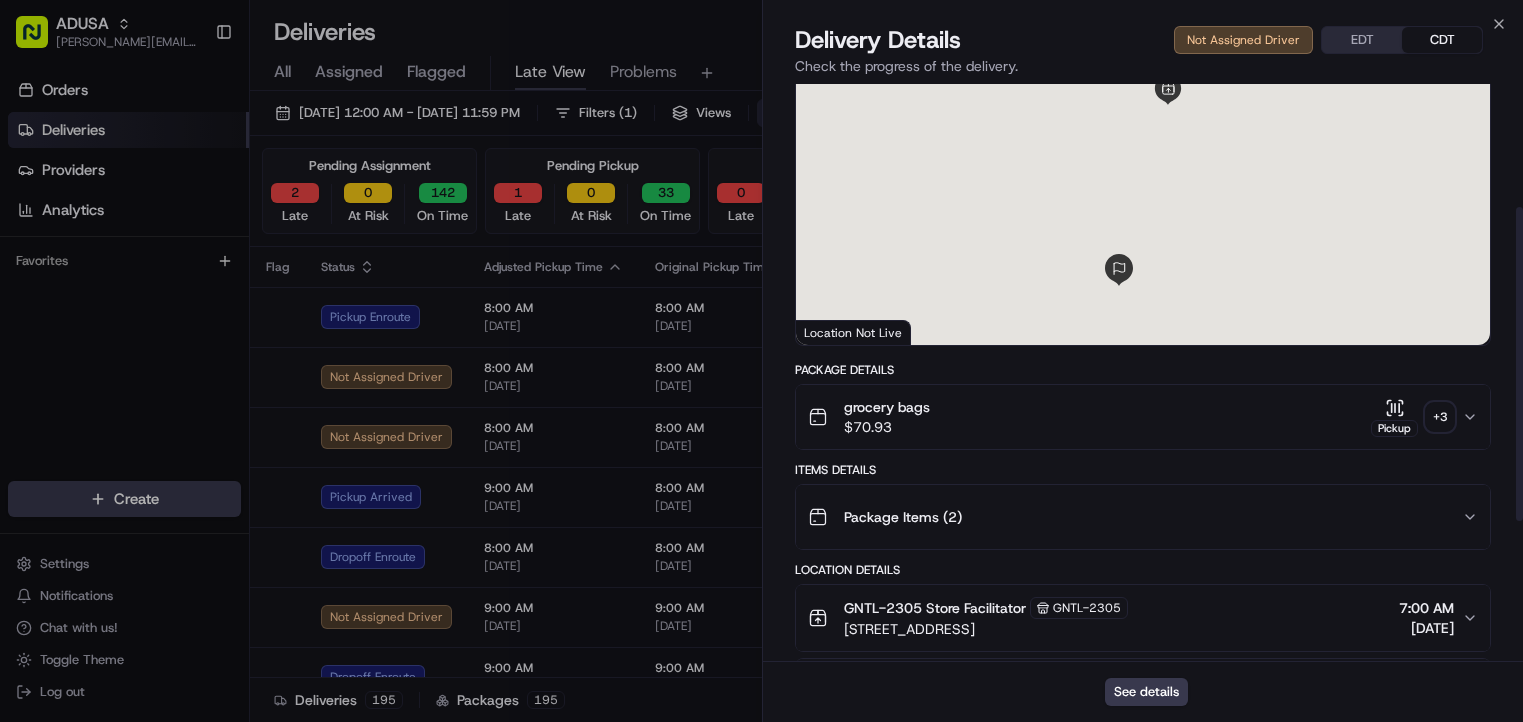scroll, scrollTop: 483, scrollLeft: 0, axis: vertical 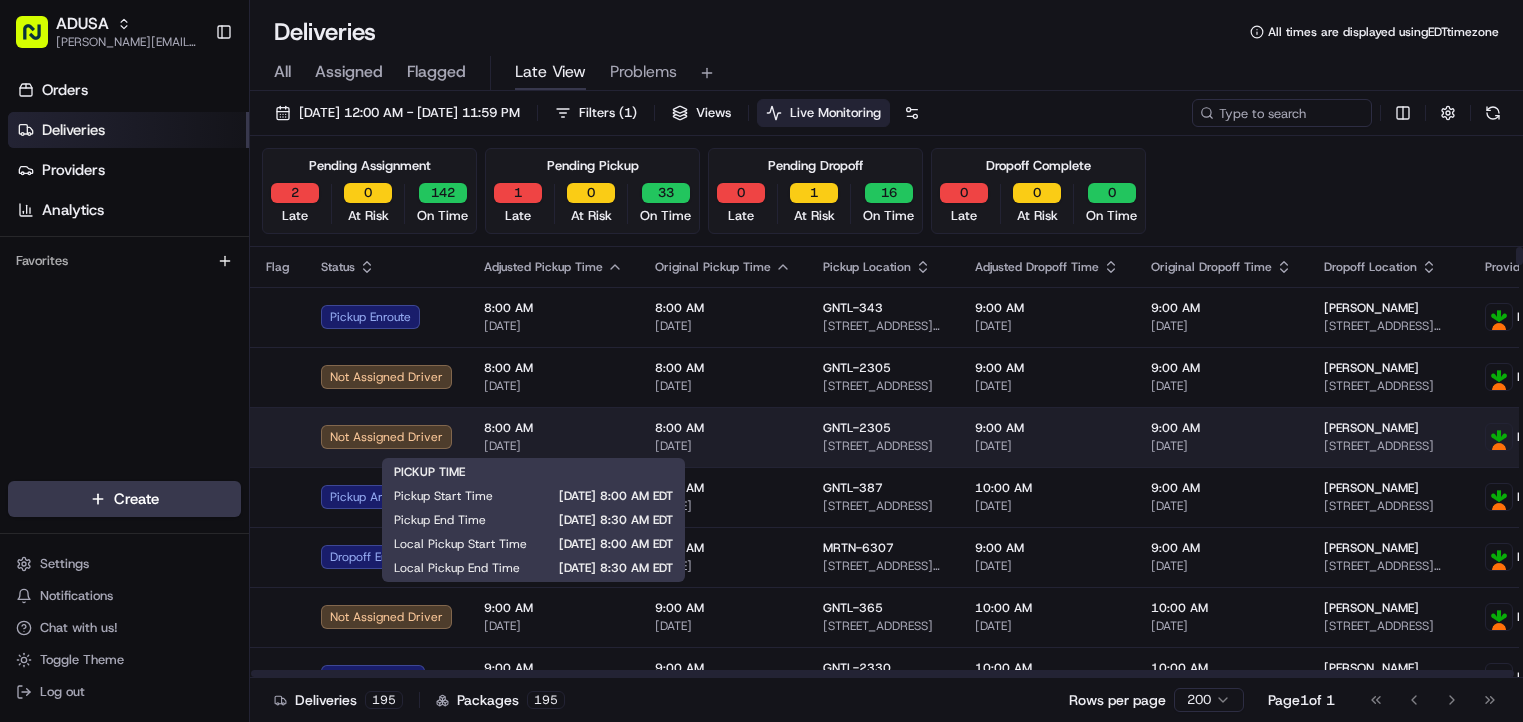 click on "[DATE]" at bounding box center [553, 446] 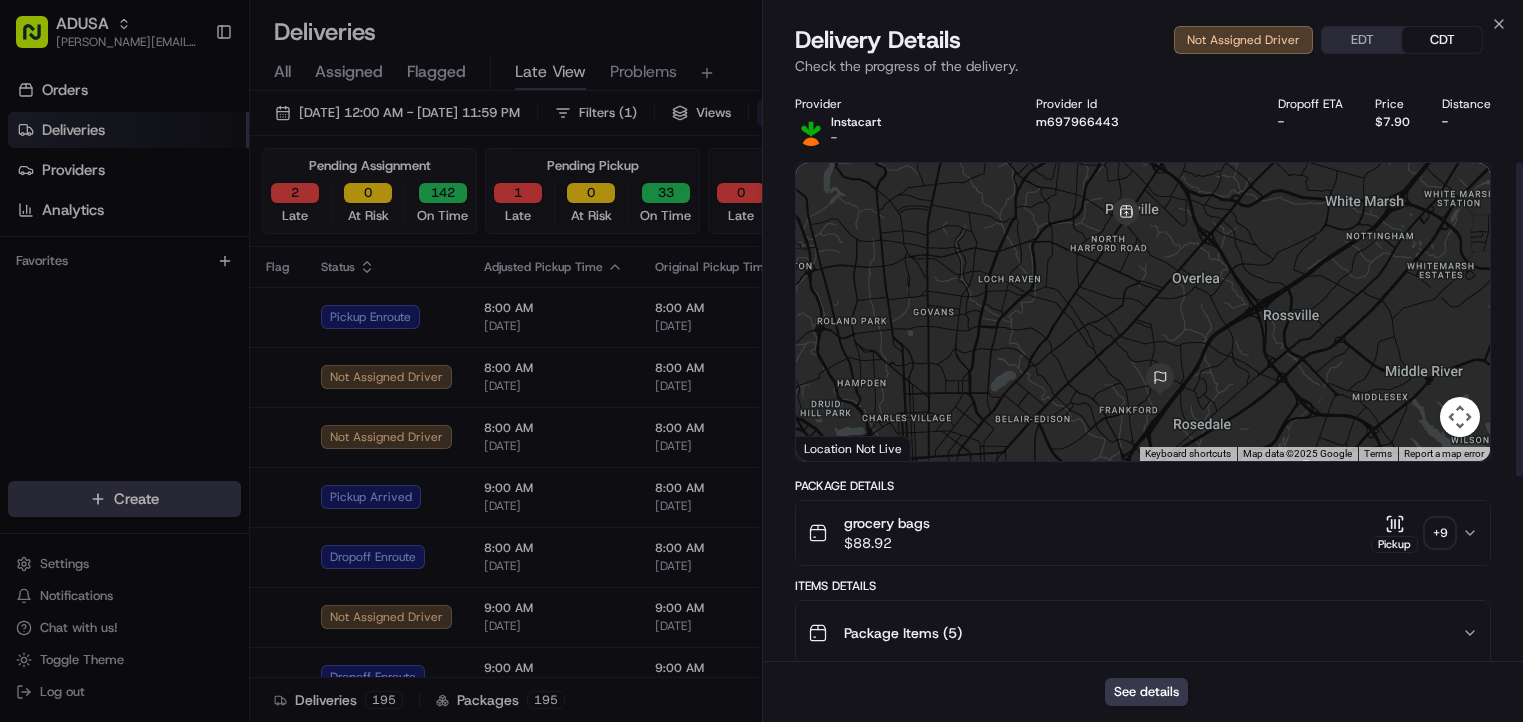 scroll, scrollTop: 483, scrollLeft: 0, axis: vertical 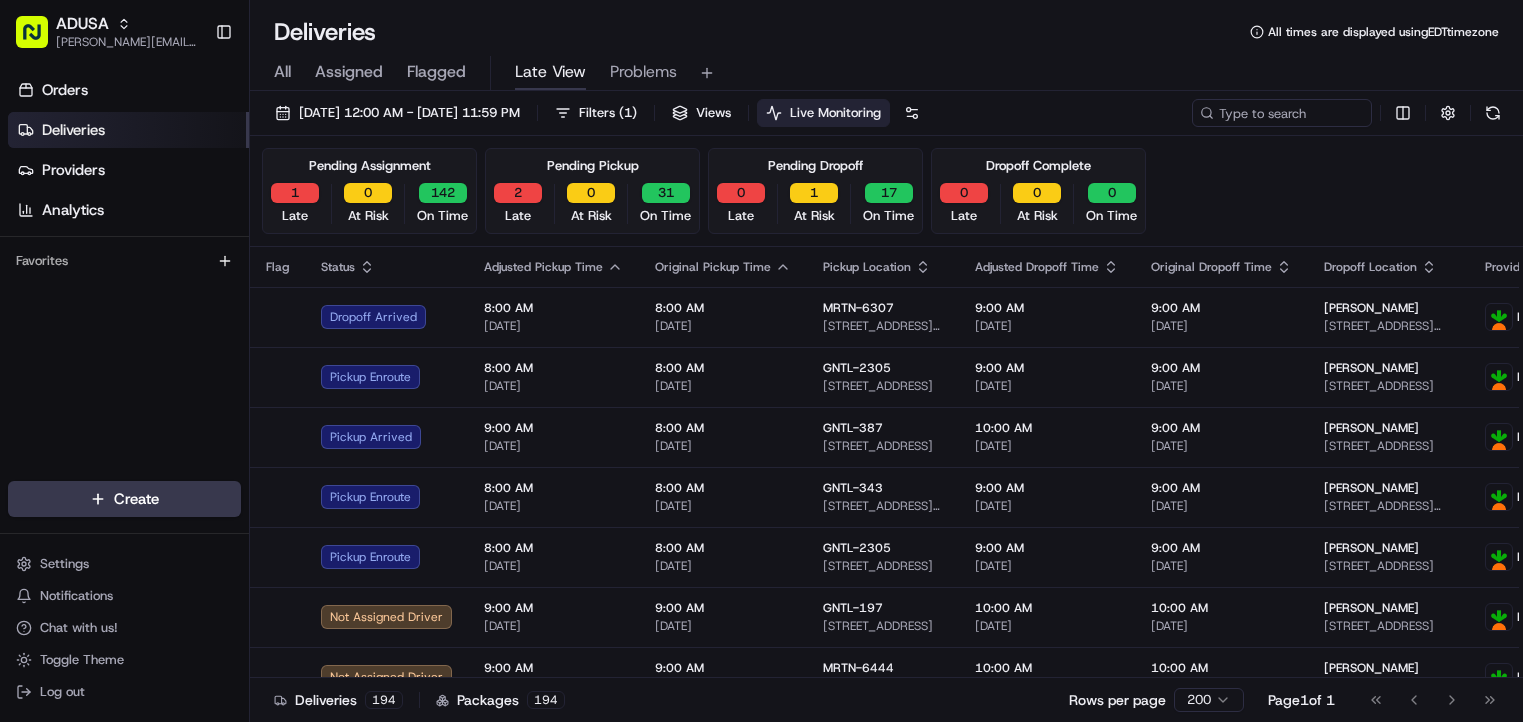 click on "Pending Assignment 1 Late 0 At Risk 142 On Time Pending Pickup 2 Late 0 At Risk 31 On Time Pending Dropoff 0 Late 1 At Risk 17 On Time Dropoff Complete 0 Late 0 At Risk 0 On Time" at bounding box center (886, 191) 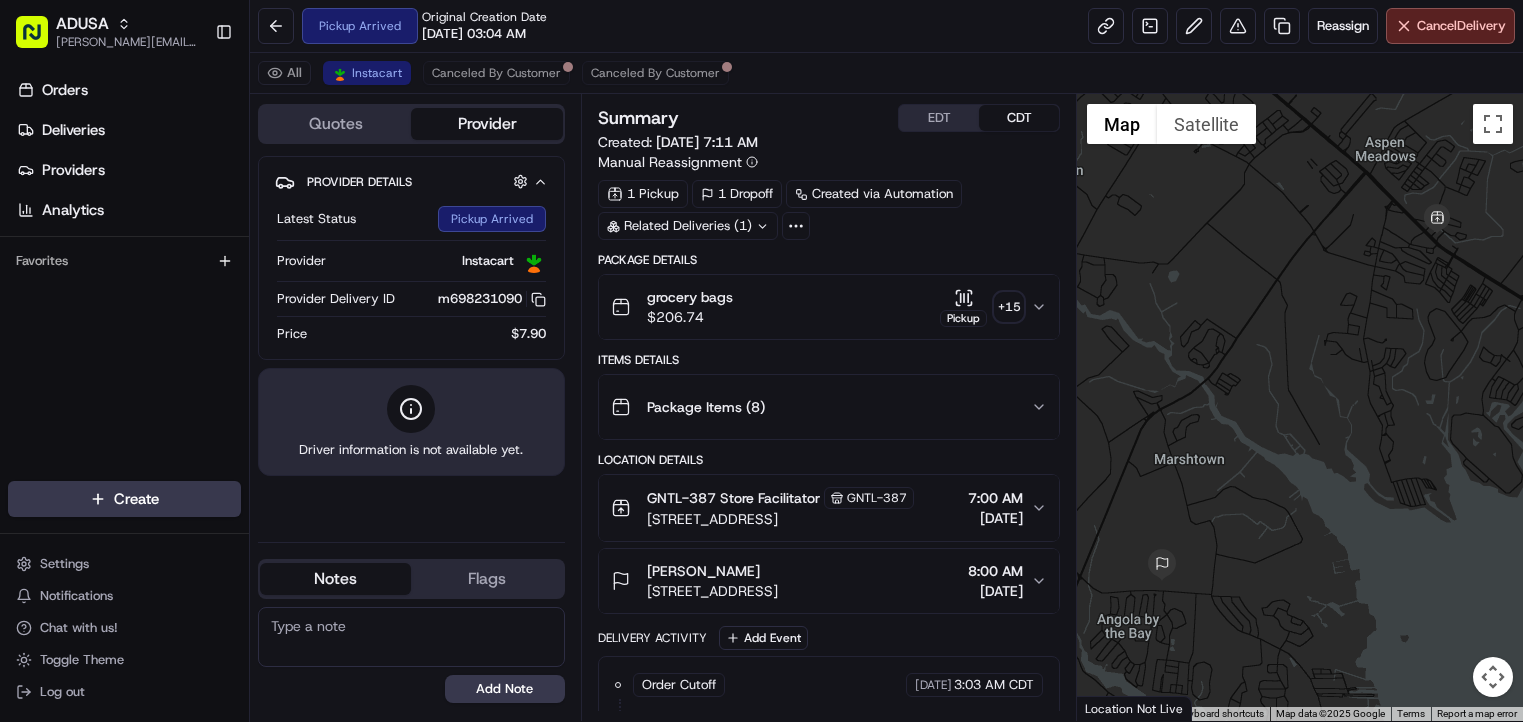 scroll, scrollTop: 0, scrollLeft: 0, axis: both 